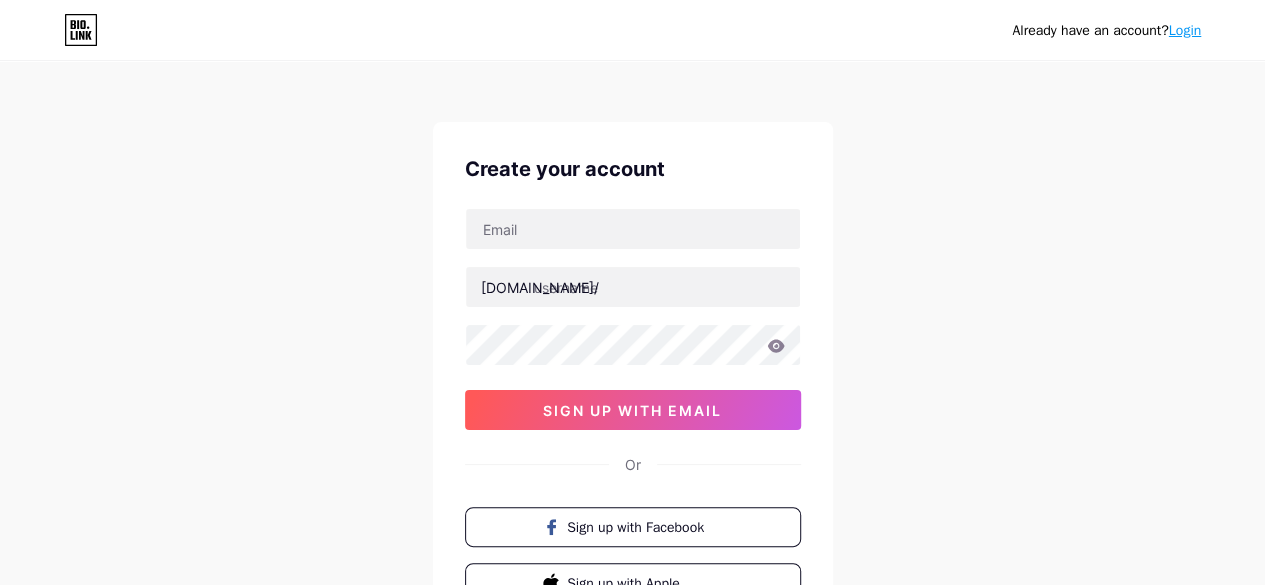 scroll, scrollTop: 0, scrollLeft: 0, axis: both 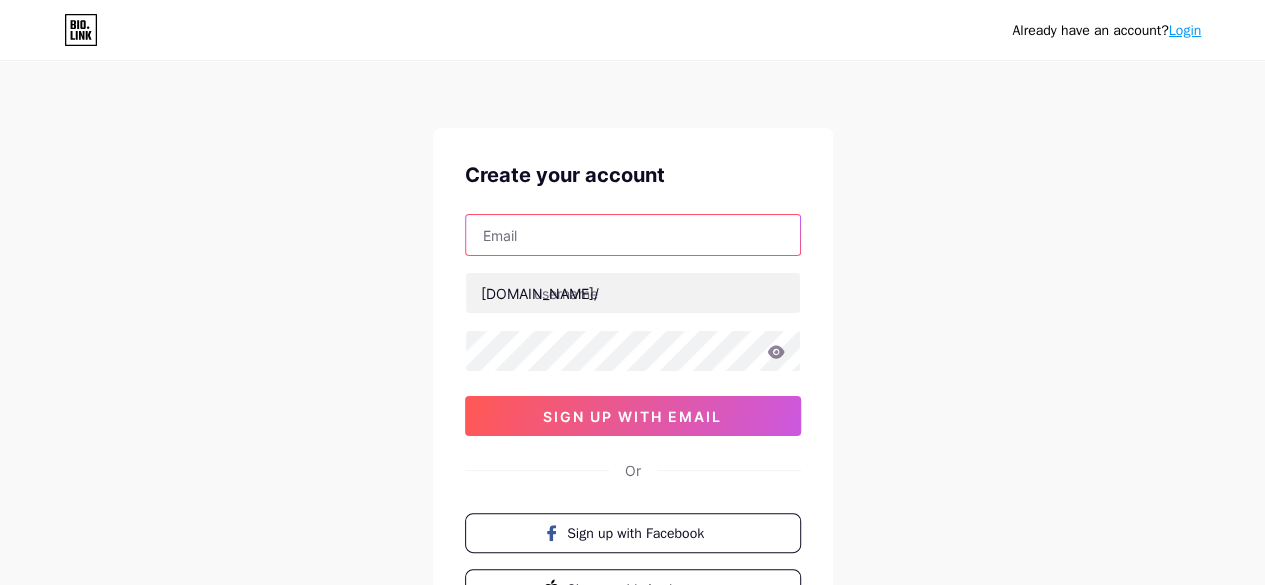 click at bounding box center [633, 235] 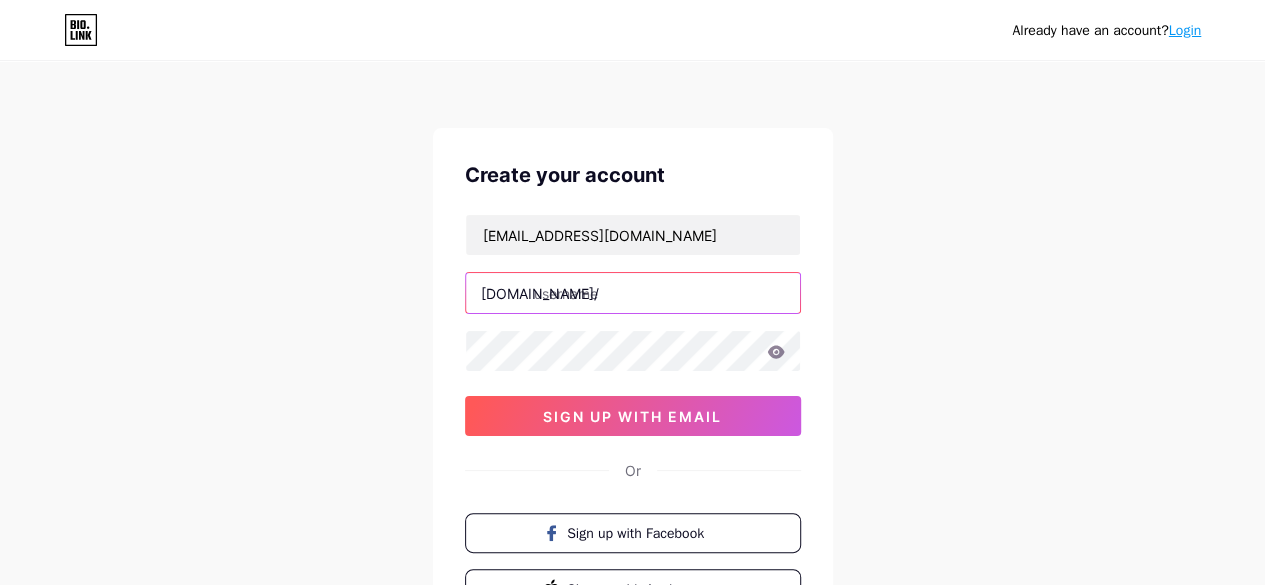 click at bounding box center [633, 293] 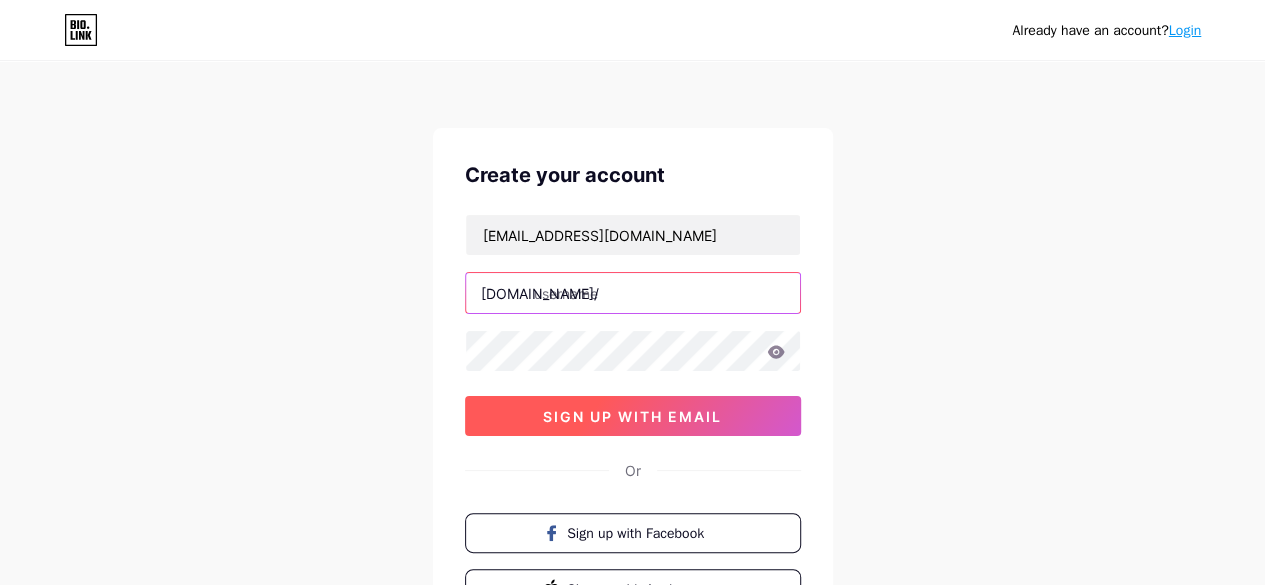 paste on "monicaaa" 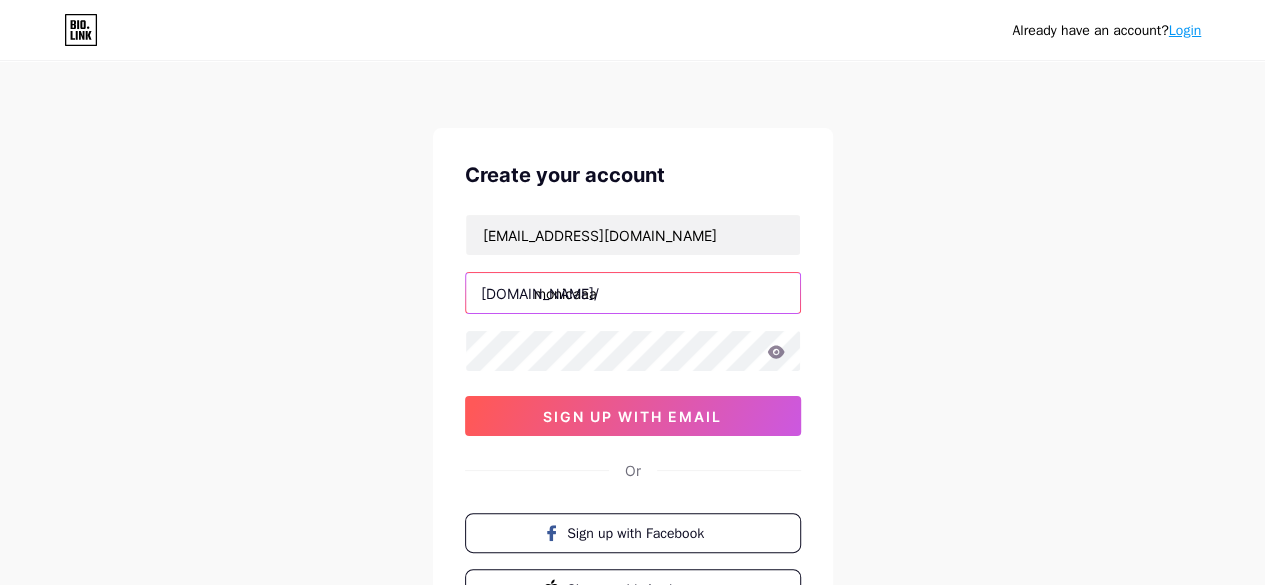 type on "monicaaa" 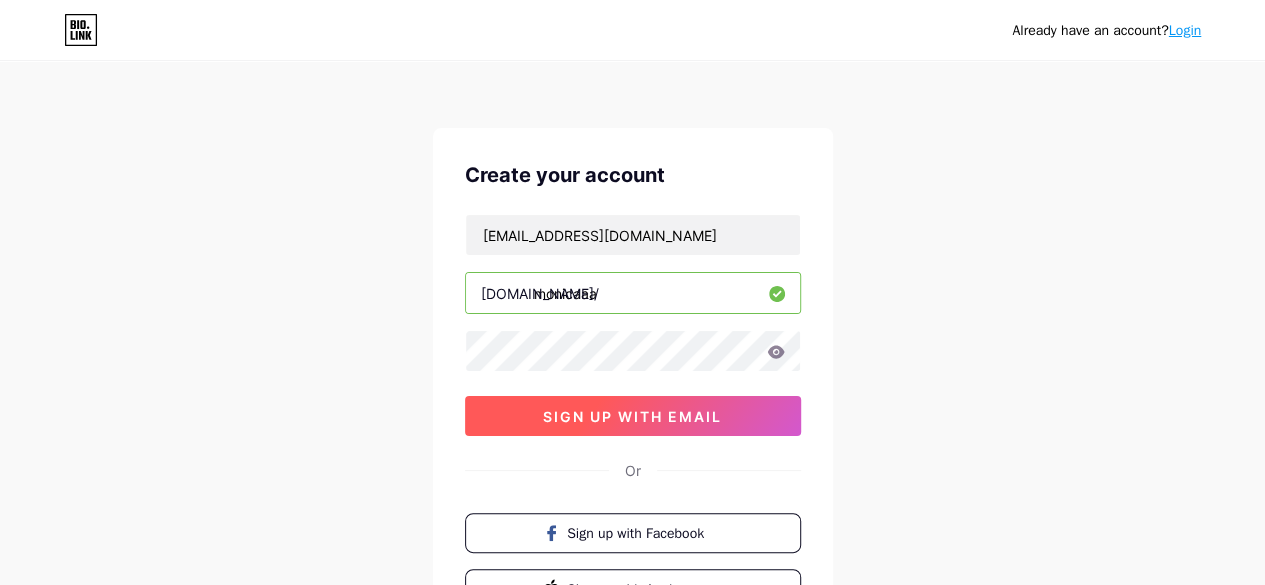 click on "sign up with email" at bounding box center (632, 416) 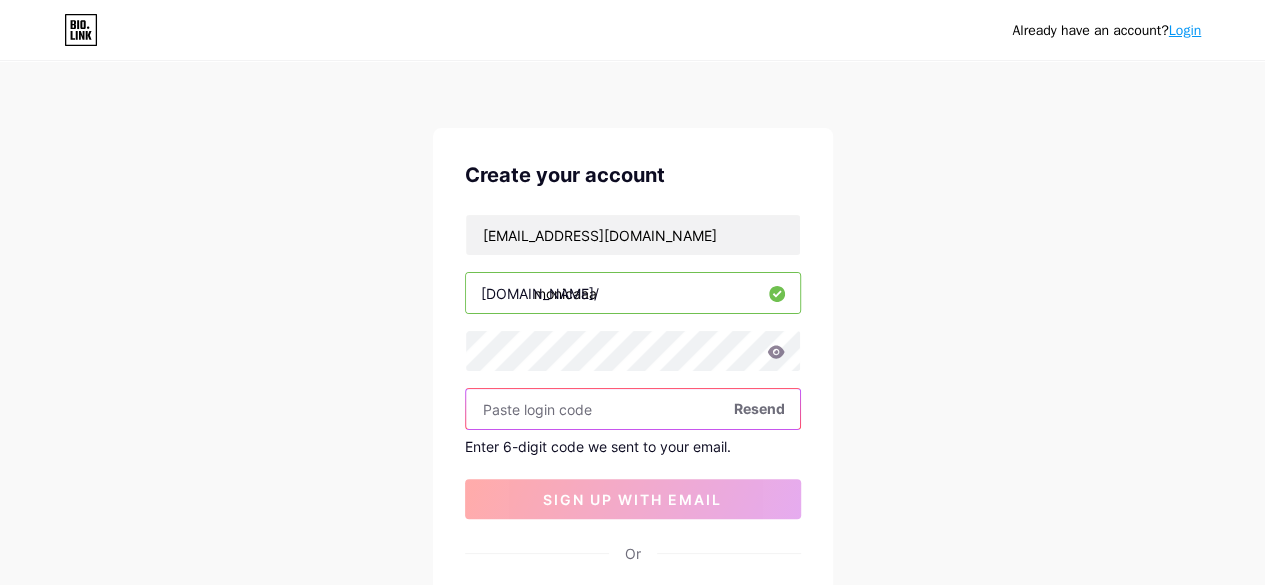 click at bounding box center (633, 409) 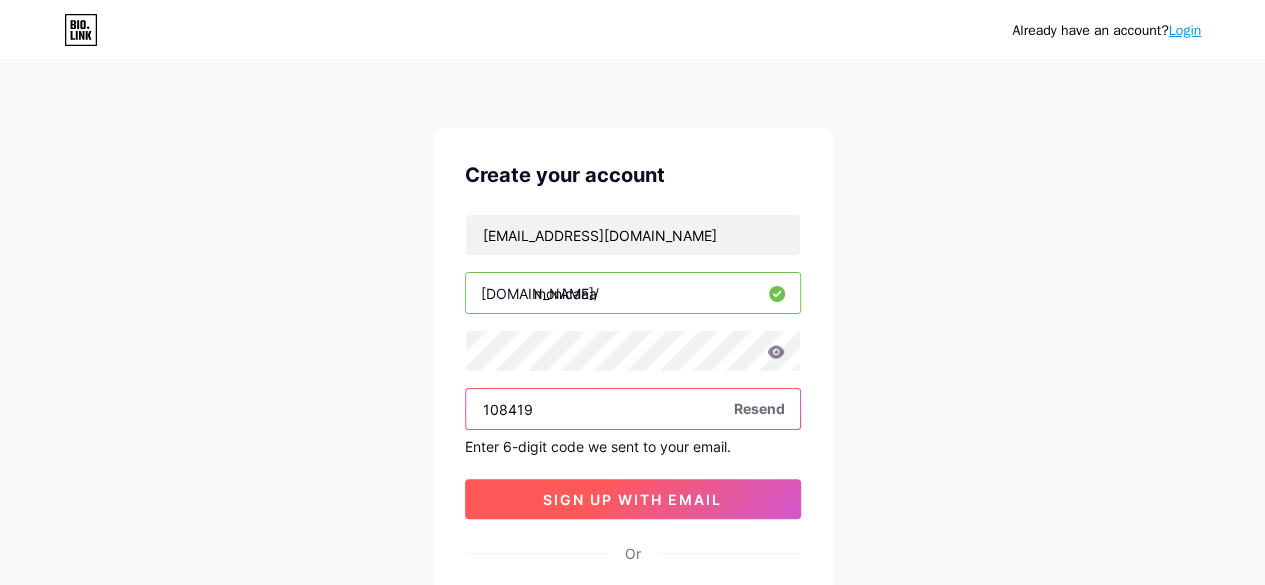 type on "108419" 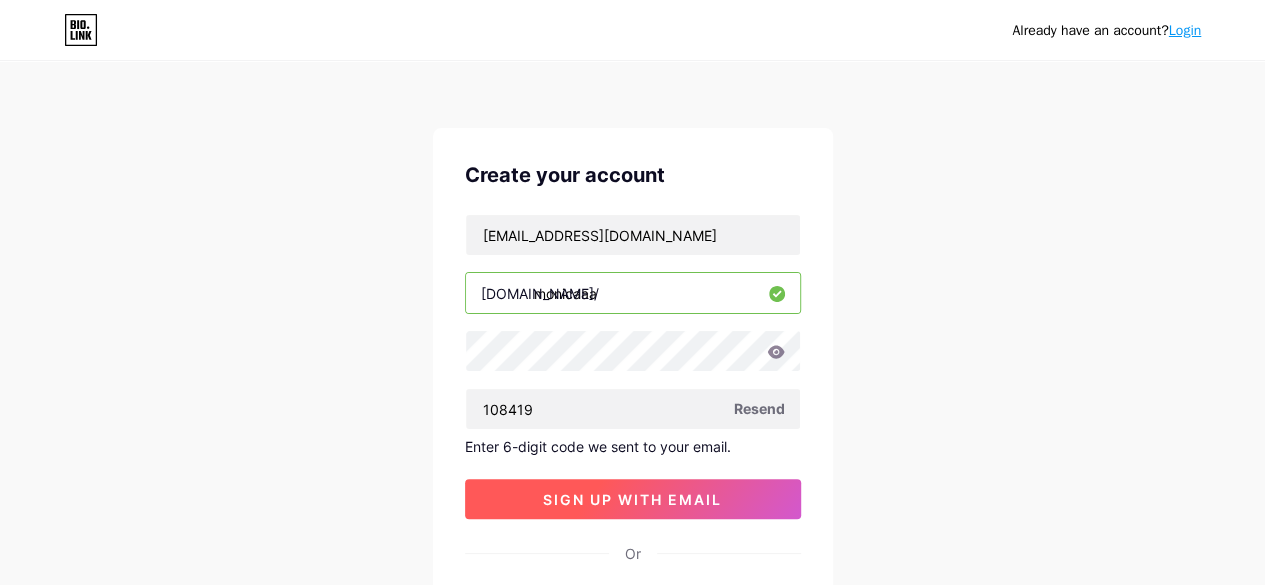 click on "sign up with email" at bounding box center [632, 499] 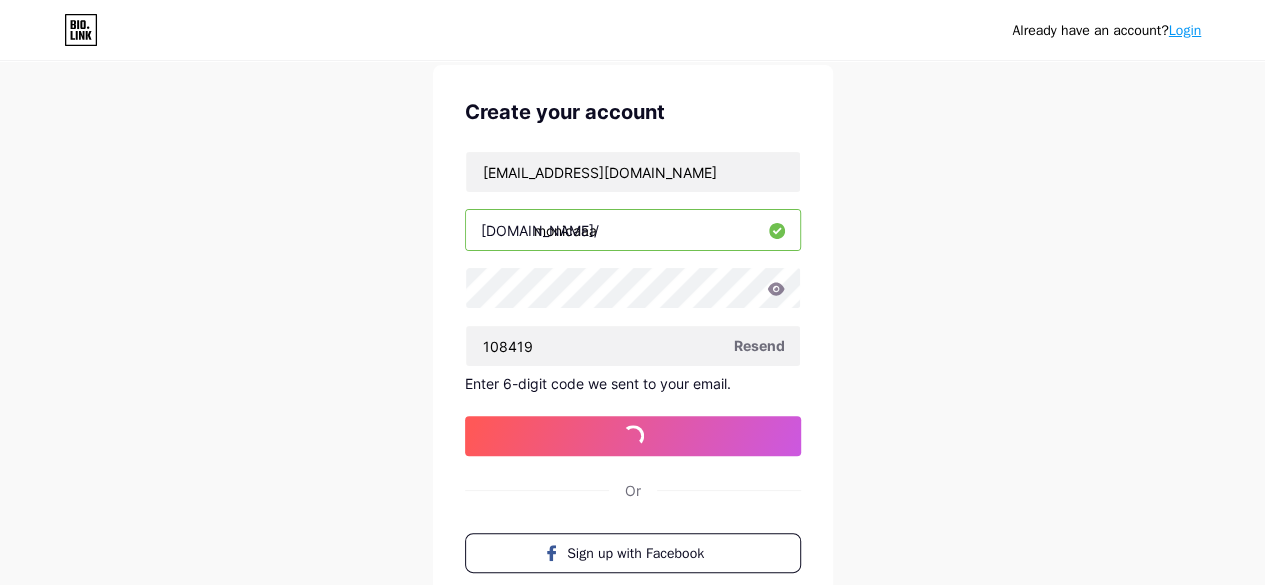 scroll, scrollTop: 0, scrollLeft: 0, axis: both 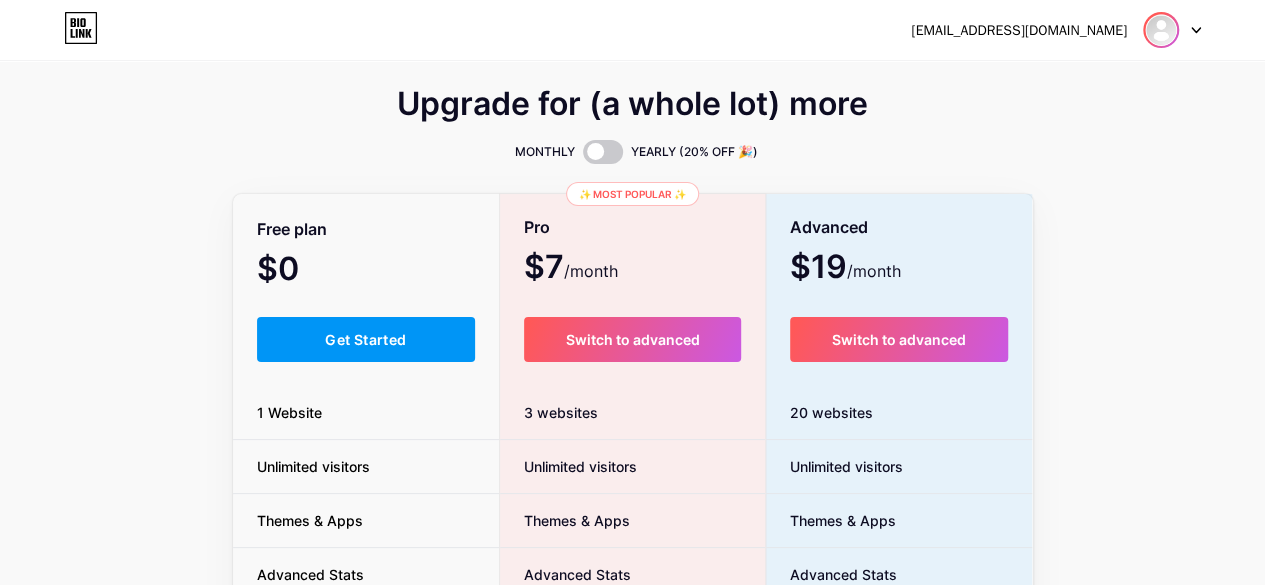 click at bounding box center (1161, 30) 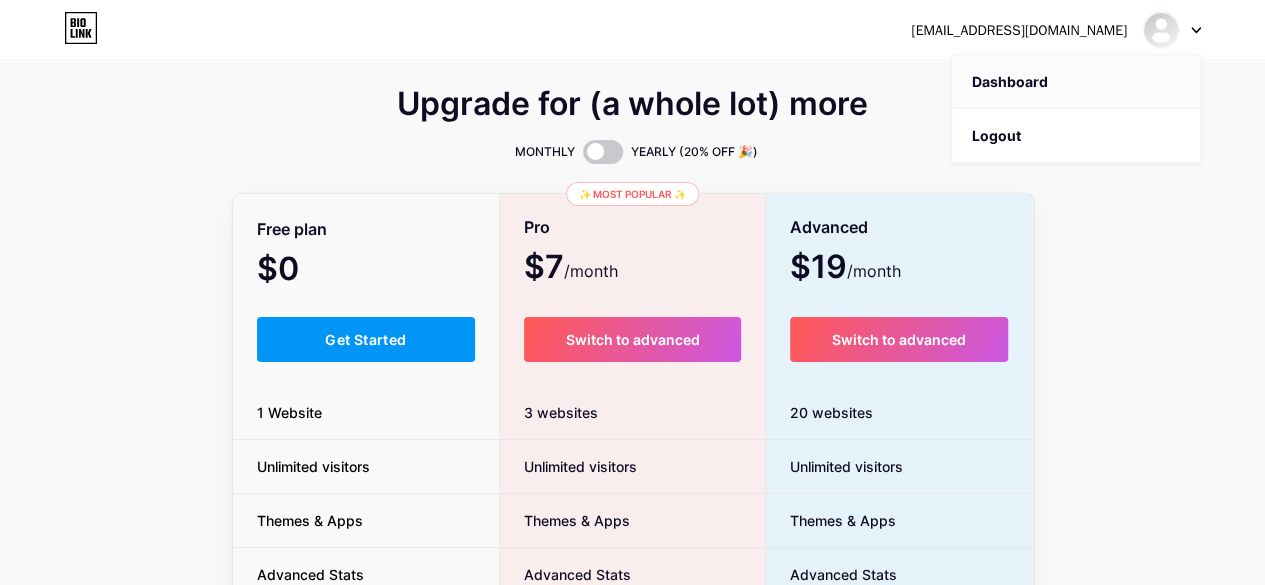 click on "Dashboard" at bounding box center [1076, 82] 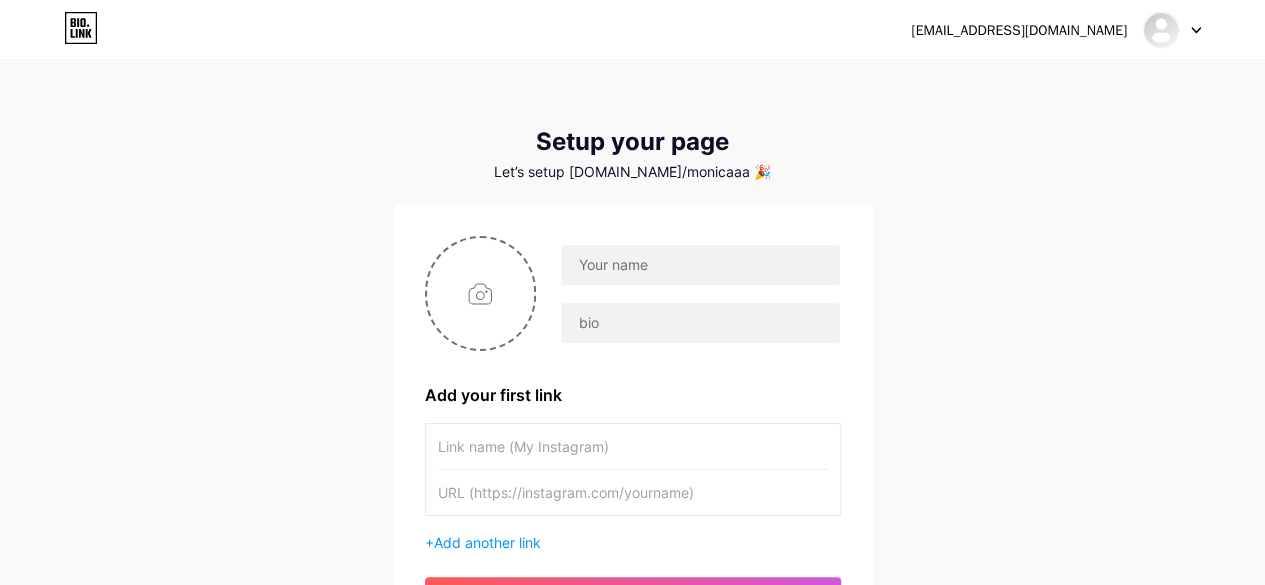 scroll, scrollTop: 206, scrollLeft: 0, axis: vertical 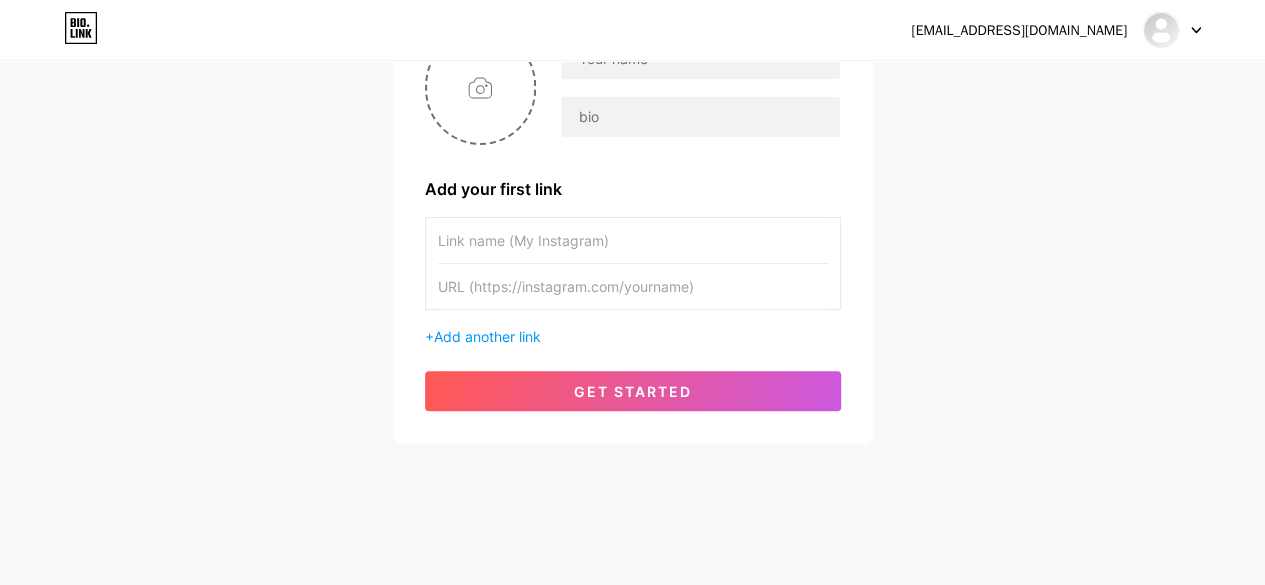 click at bounding box center [633, 240] 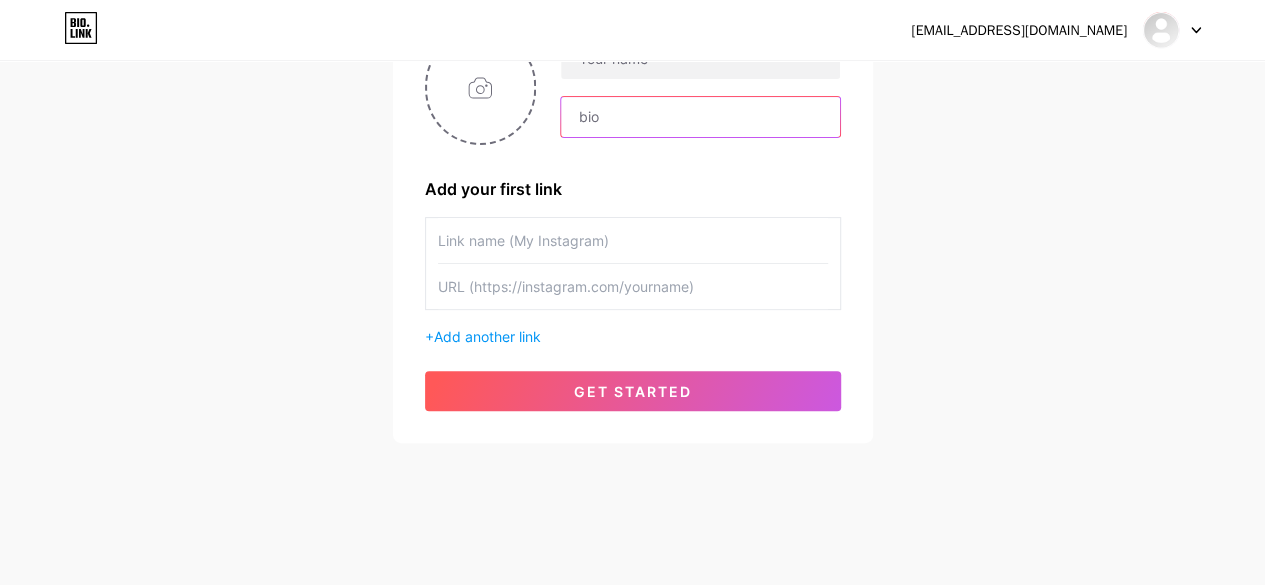click at bounding box center [700, 117] 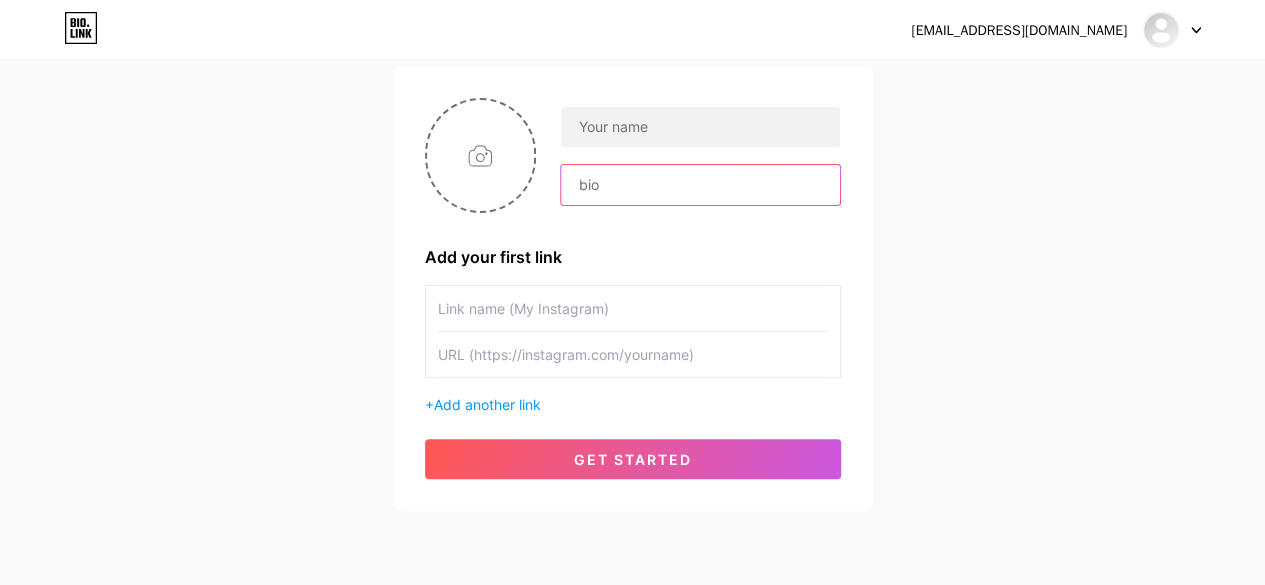 scroll, scrollTop: 106, scrollLeft: 0, axis: vertical 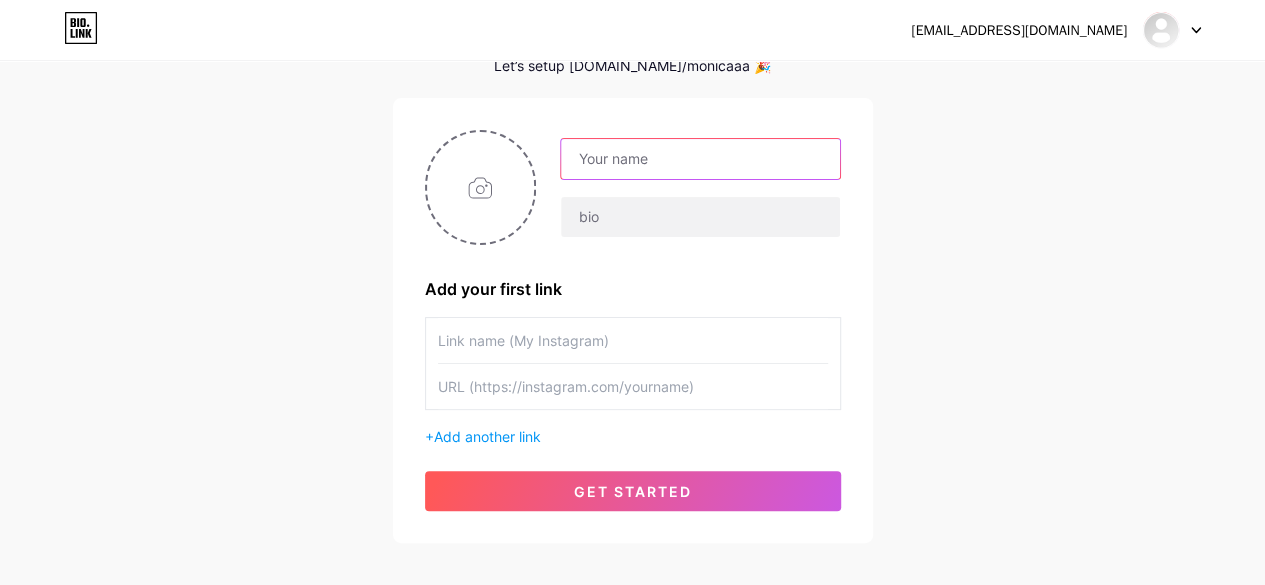 click at bounding box center [700, 159] 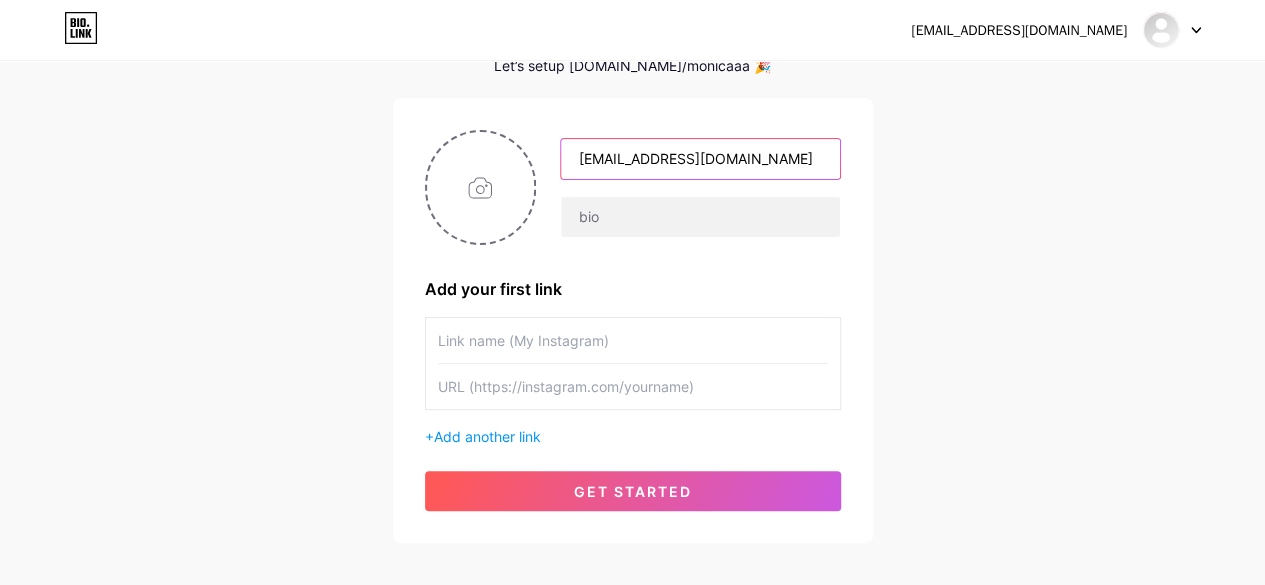 click on "[EMAIL_ADDRESS][DOMAIN_NAME]" at bounding box center [700, 159] 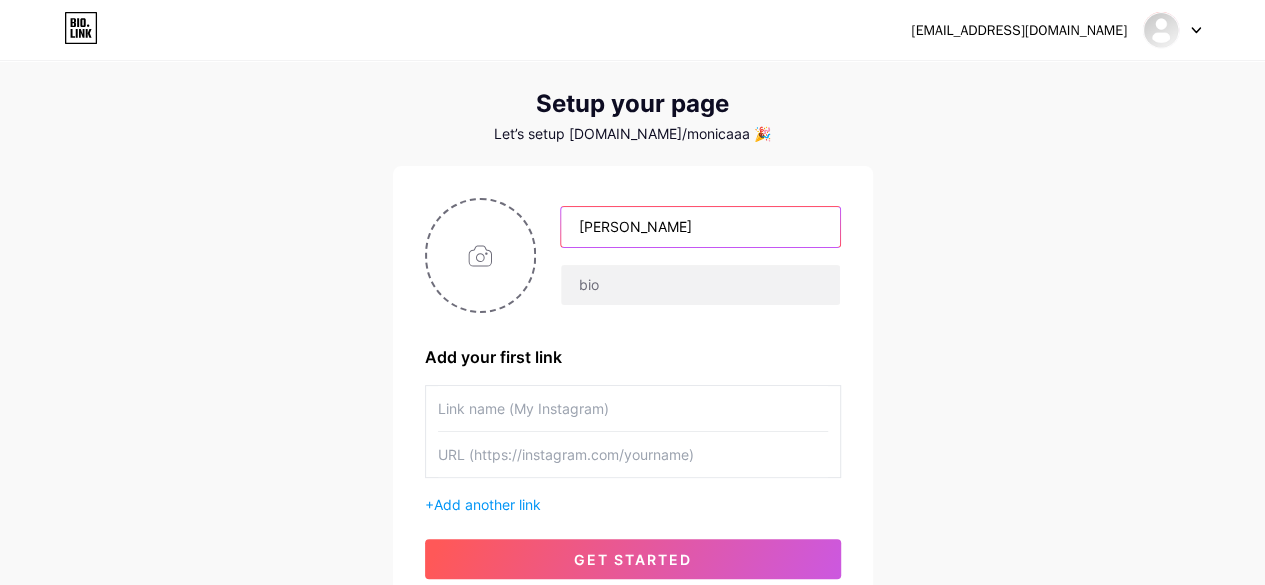 scroll, scrollTop: 6, scrollLeft: 0, axis: vertical 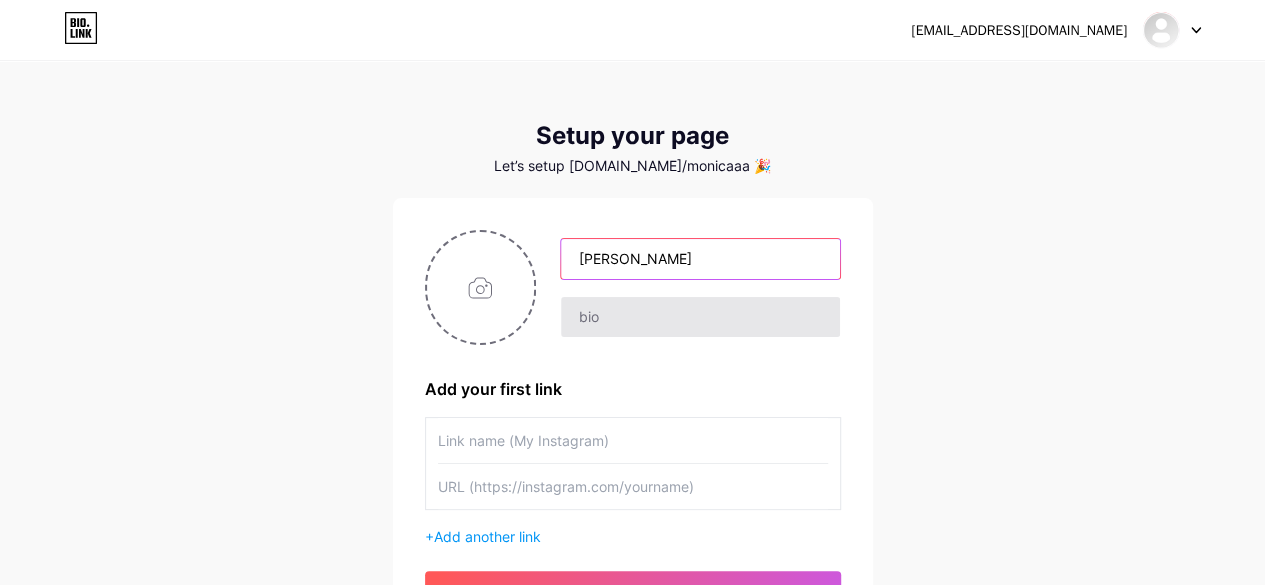 type on "[PERSON_NAME]" 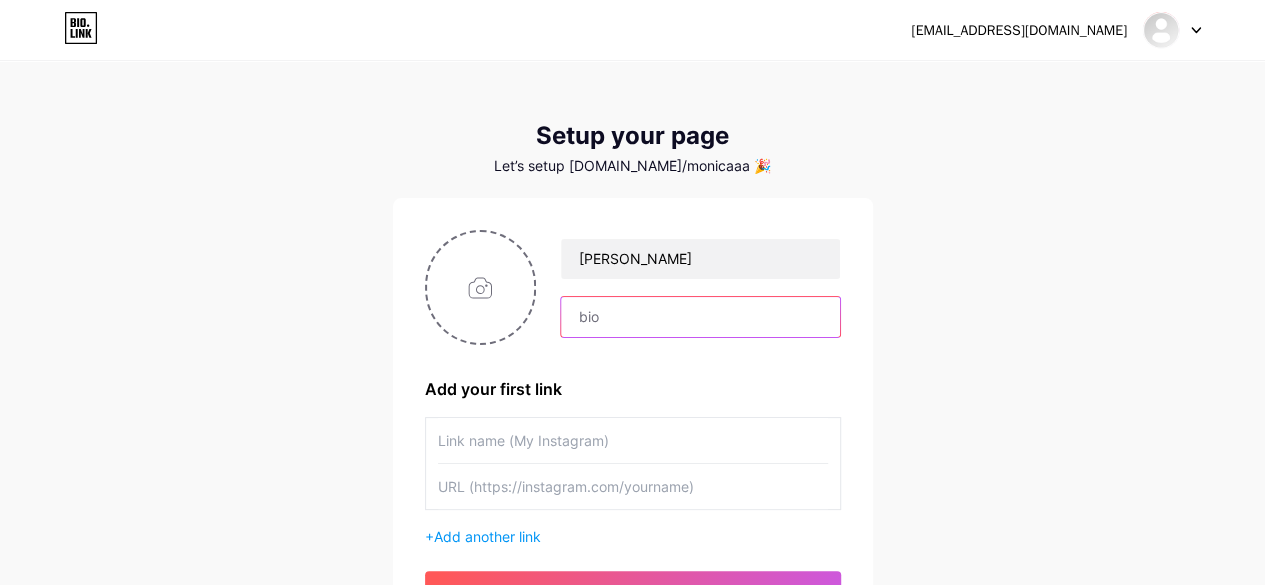click at bounding box center (700, 317) 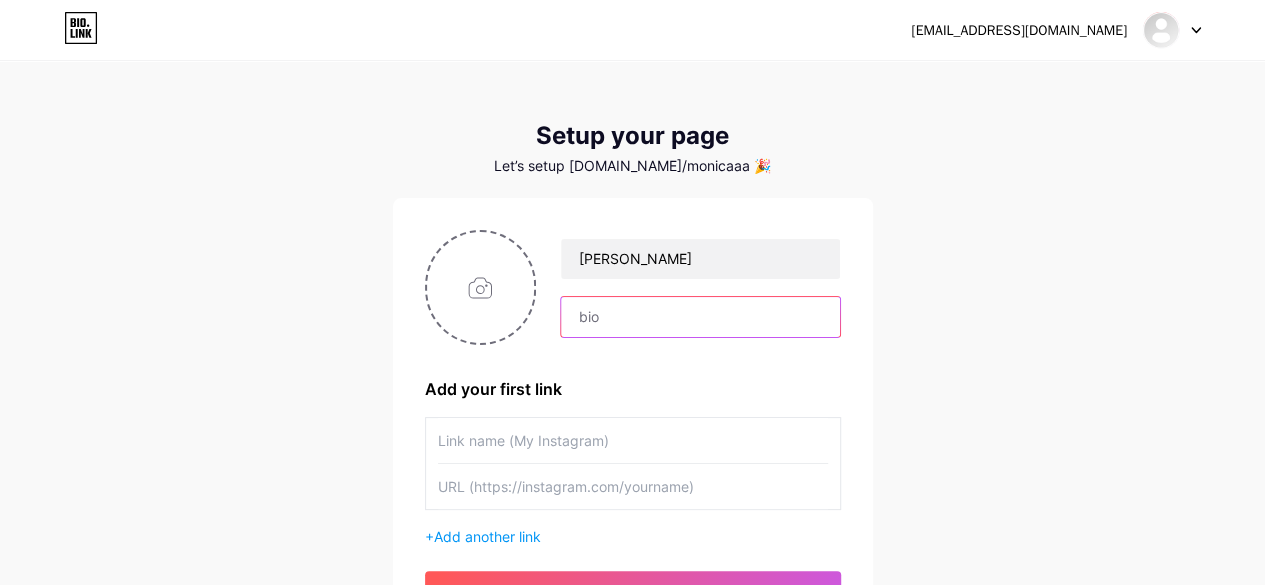 paste on "The Qatar Airways cancellation policy 2025 promises easy and stress-free cancellation and modification options. They also offer a risk-free window to terminate the booking without paying any additional fee. However, the terms of the cancellation policy may change at any time without giving any penalty or fee." 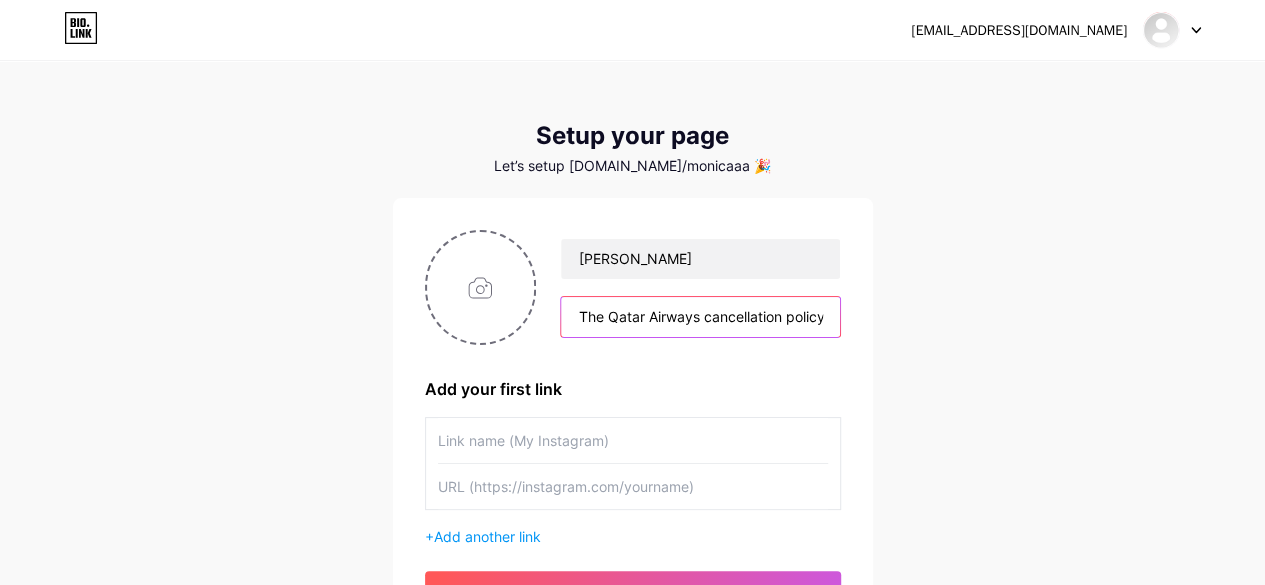 scroll, scrollTop: 0, scrollLeft: 1812, axis: horizontal 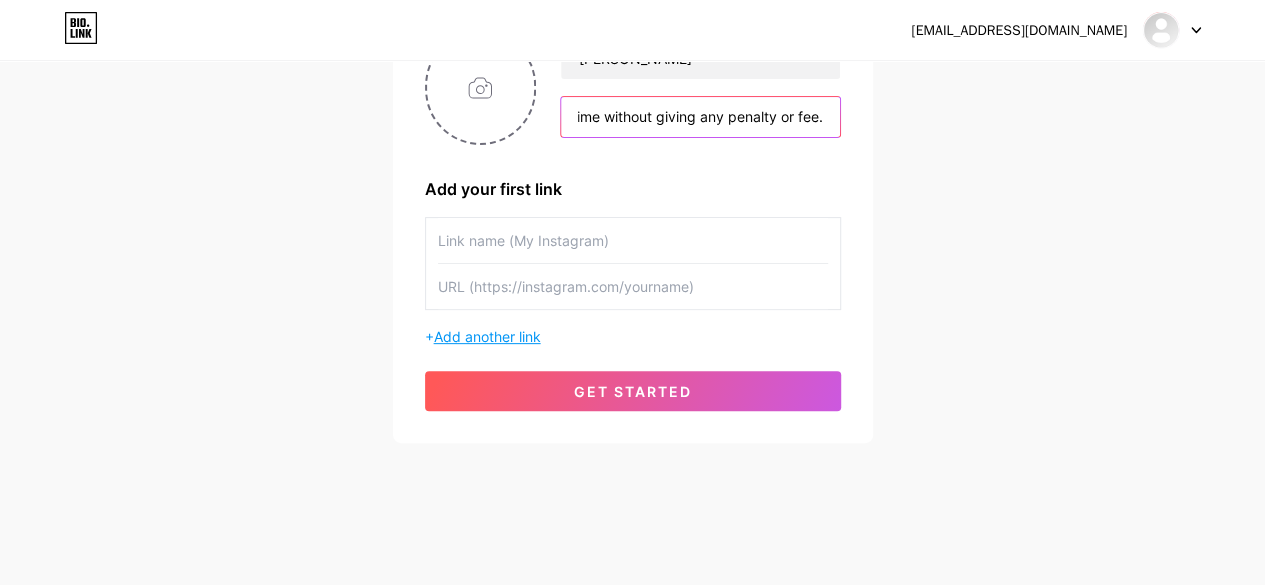type on "The Qatar Airways cancellation policy 2025 promises easy and stress-free cancellation and modification options. They also offer a risk-free window to terminate the booking without paying any additional fee. However, the terms of the cancellation policy may change at any time without giving any penalty or fee." 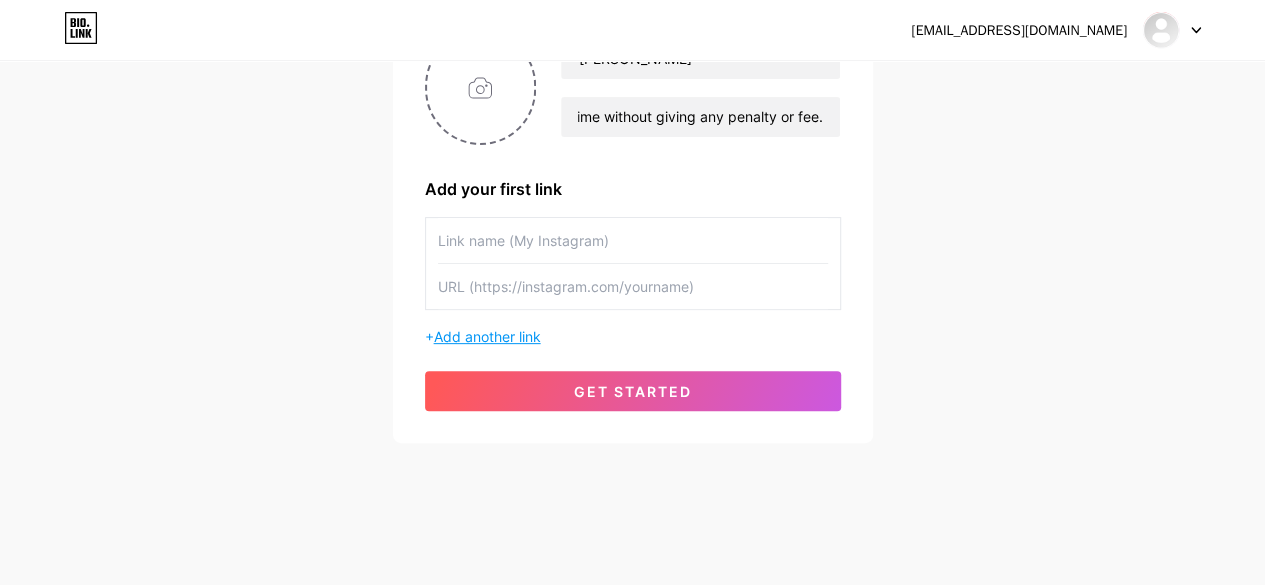 scroll, scrollTop: 0, scrollLeft: 0, axis: both 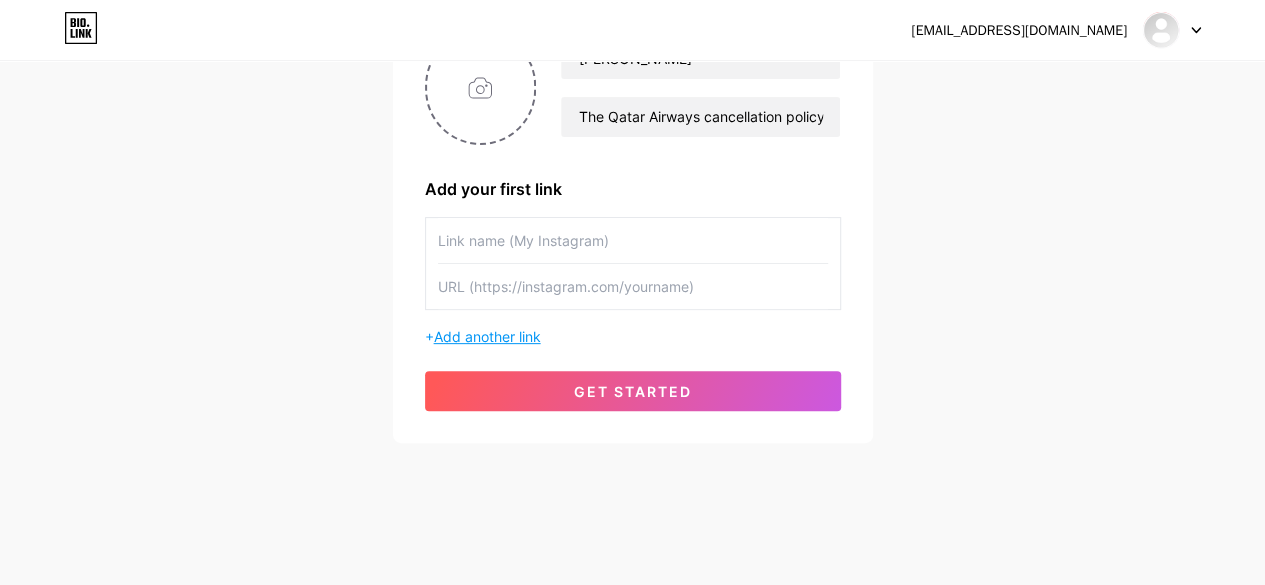 click on "Add another link" at bounding box center [487, 336] 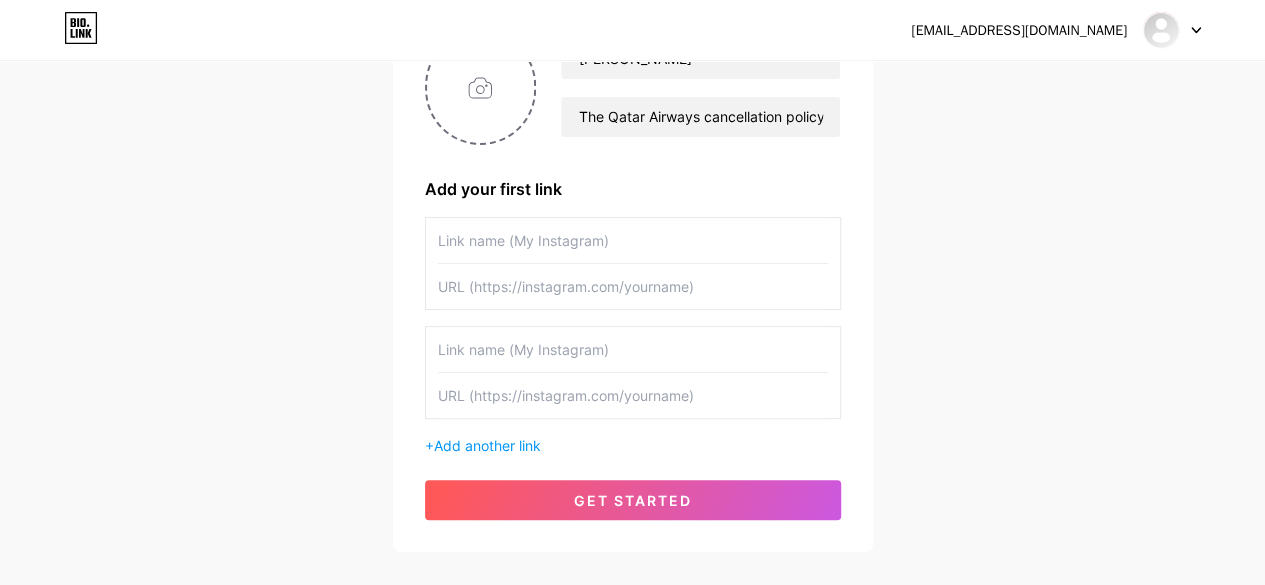 scroll, scrollTop: 306, scrollLeft: 0, axis: vertical 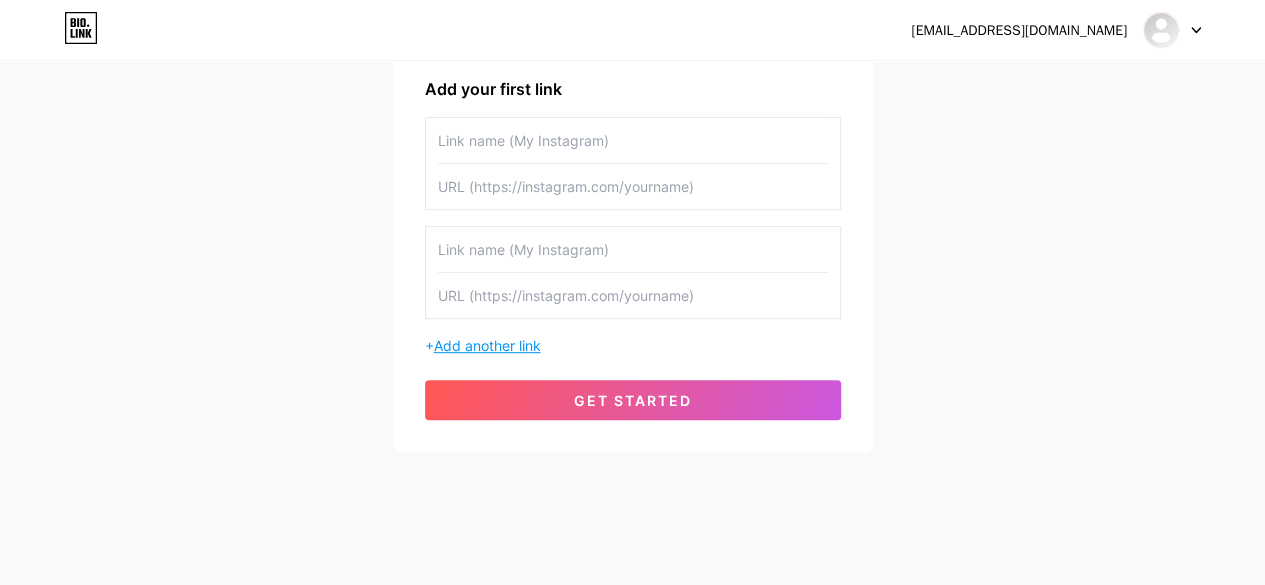 click on "Add another link" at bounding box center [487, 345] 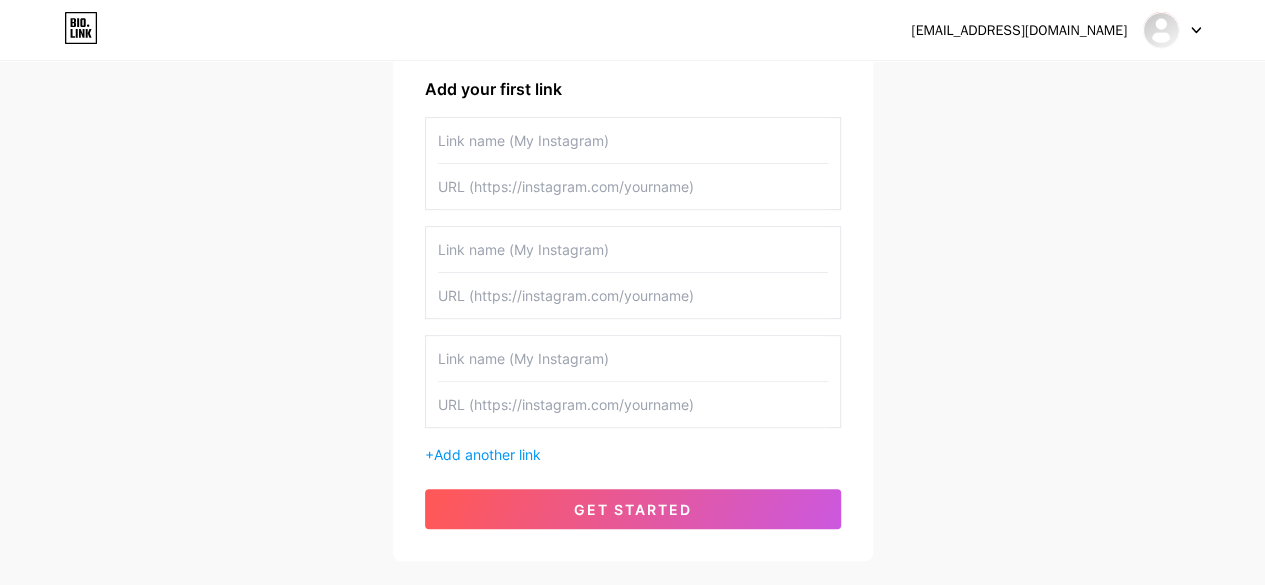 click at bounding box center [633, 140] 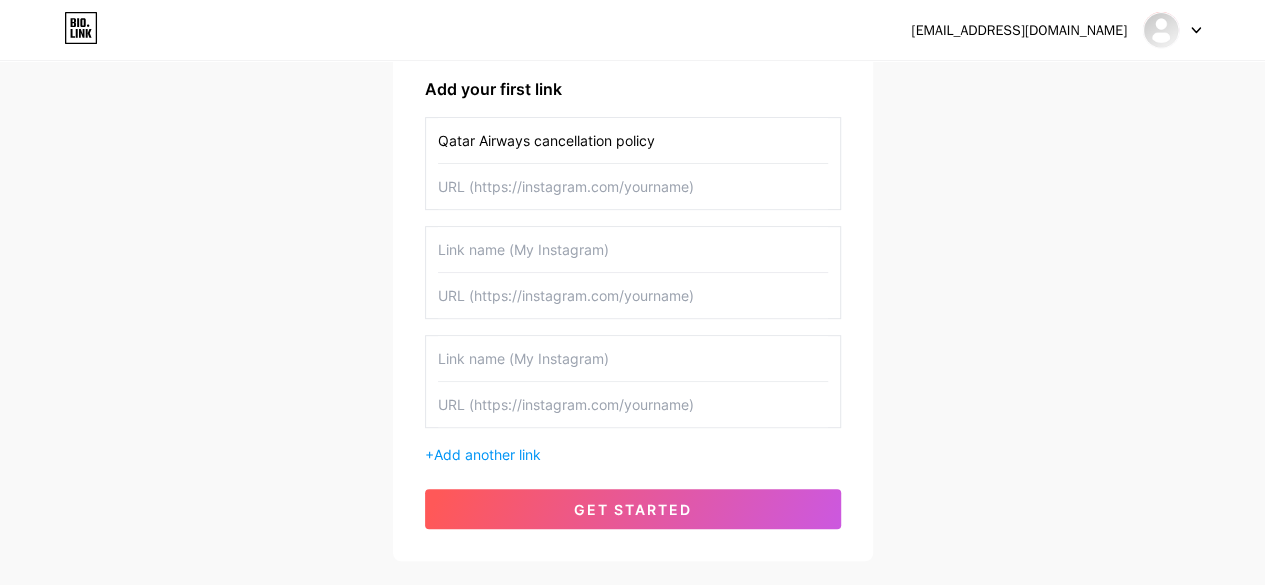 type on "Qatar Airways cancellation policy" 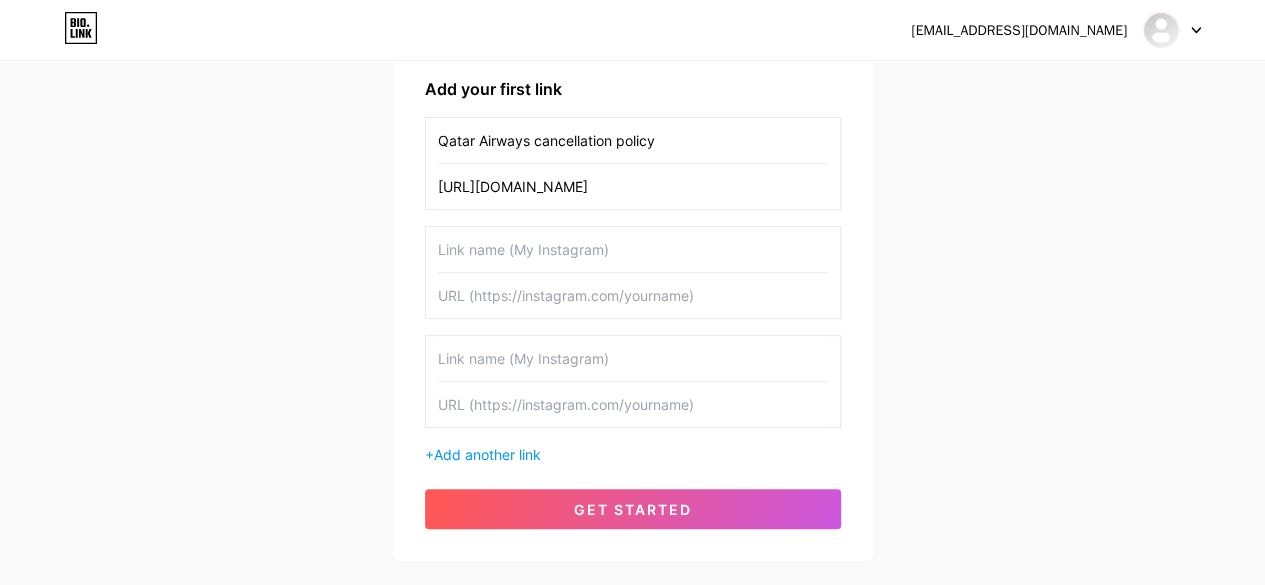 scroll, scrollTop: 0, scrollLeft: 105, axis: horizontal 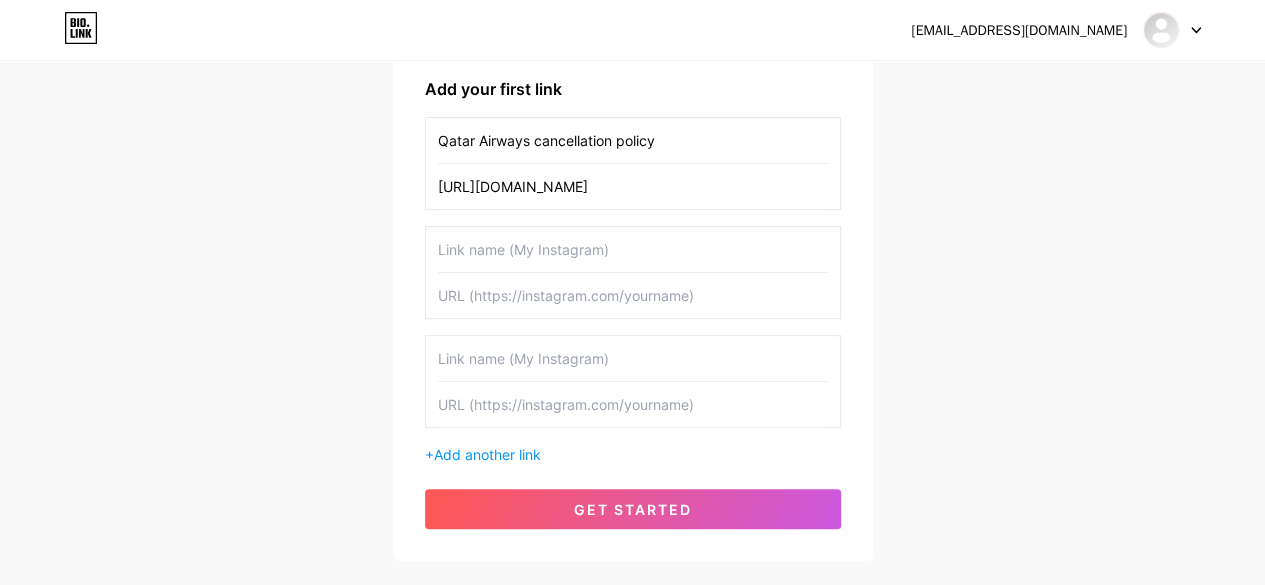 paste on "[URL][DOMAIN_NAME]" 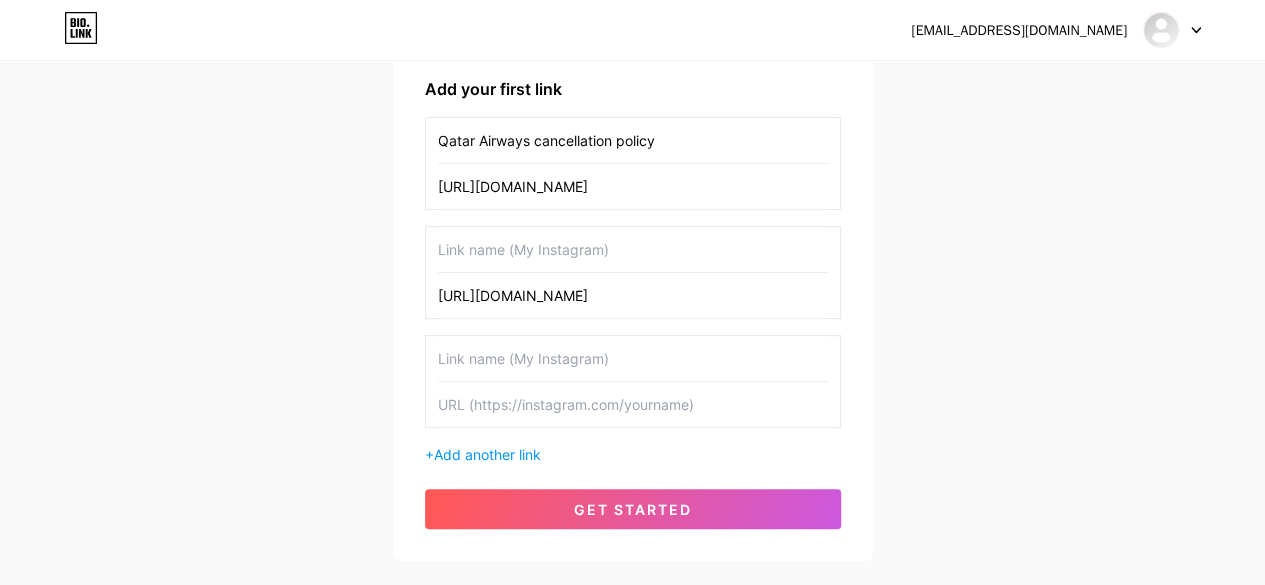 scroll, scrollTop: 0, scrollLeft: 42, axis: horizontal 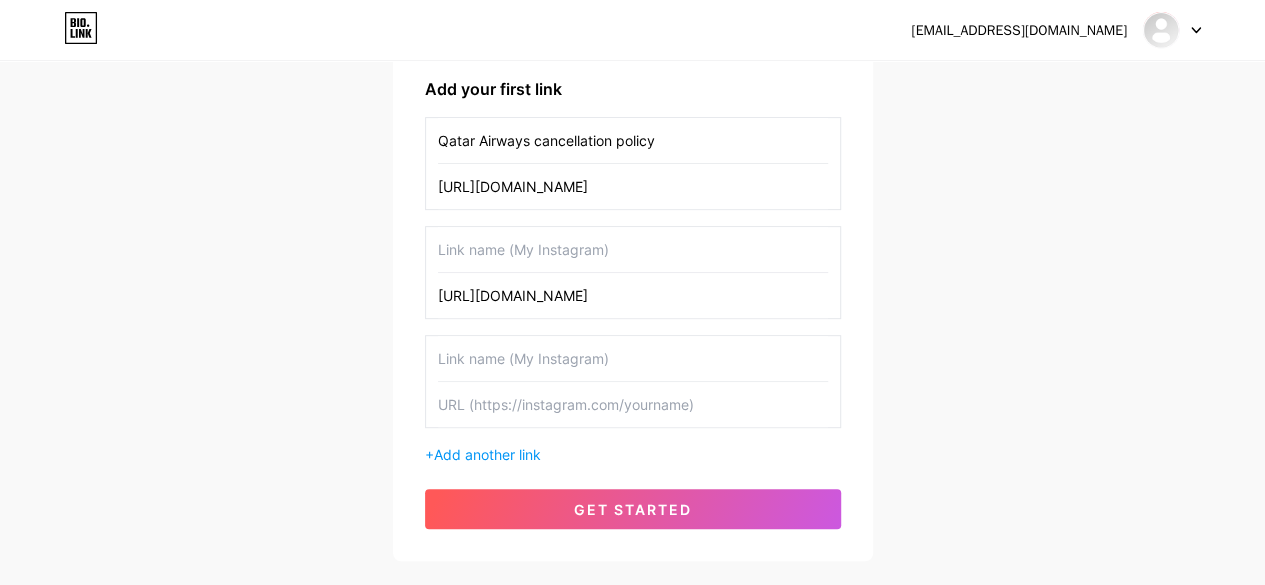 paste on "Delta First Class" 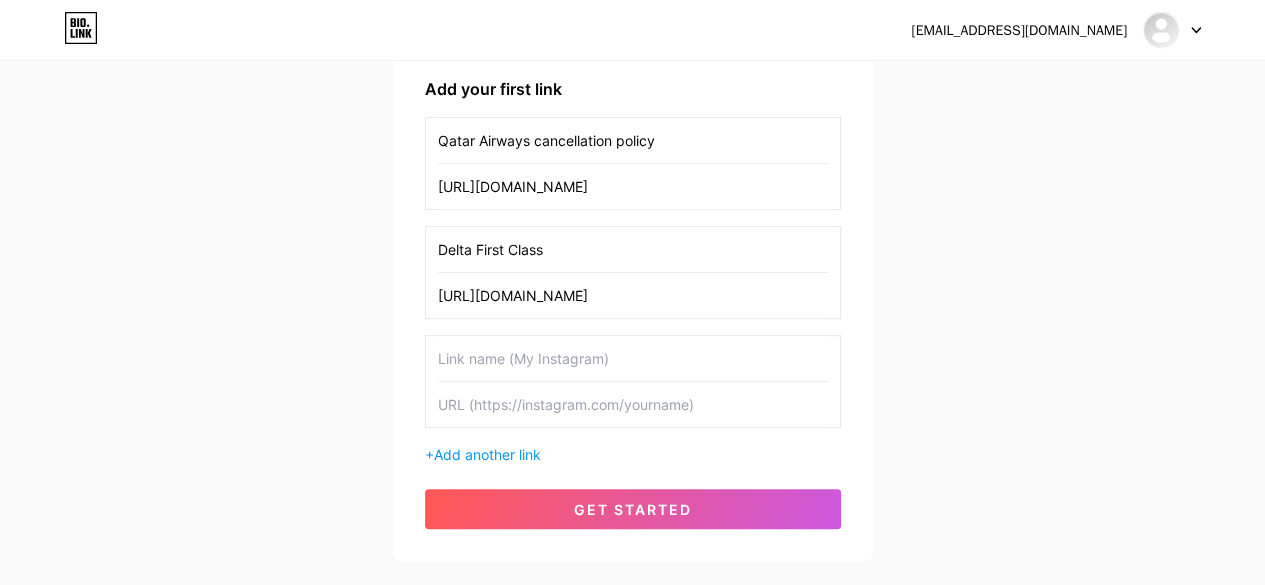 click on "Delta First Class" at bounding box center (633, 249) 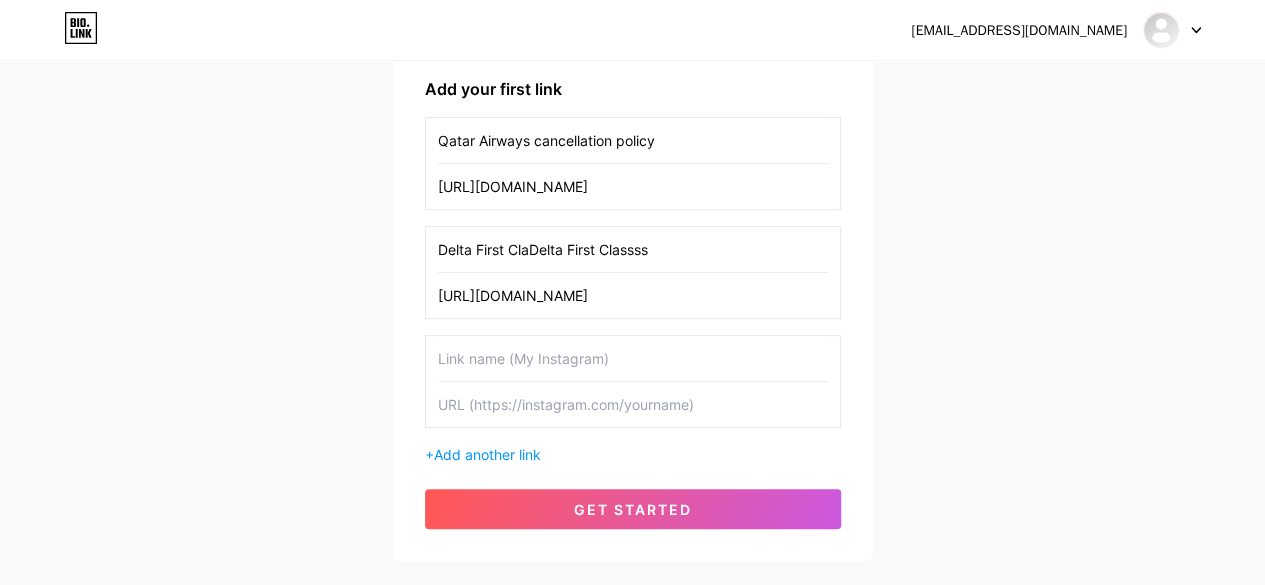 click on "Delta First ClaDelta First Classss" at bounding box center [633, 249] 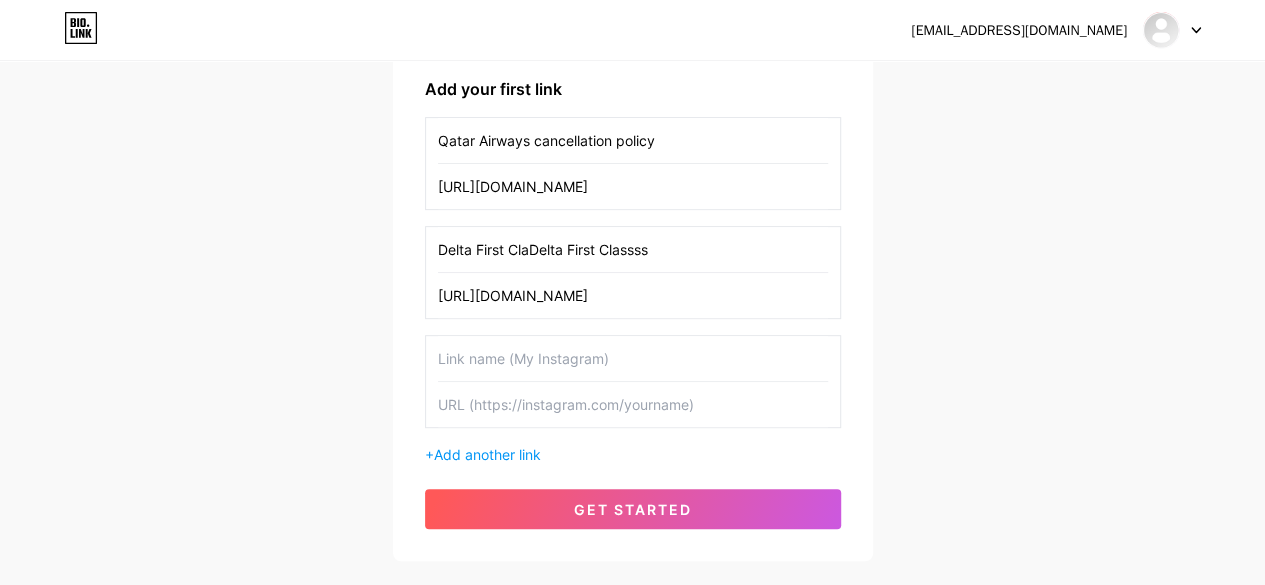 paste 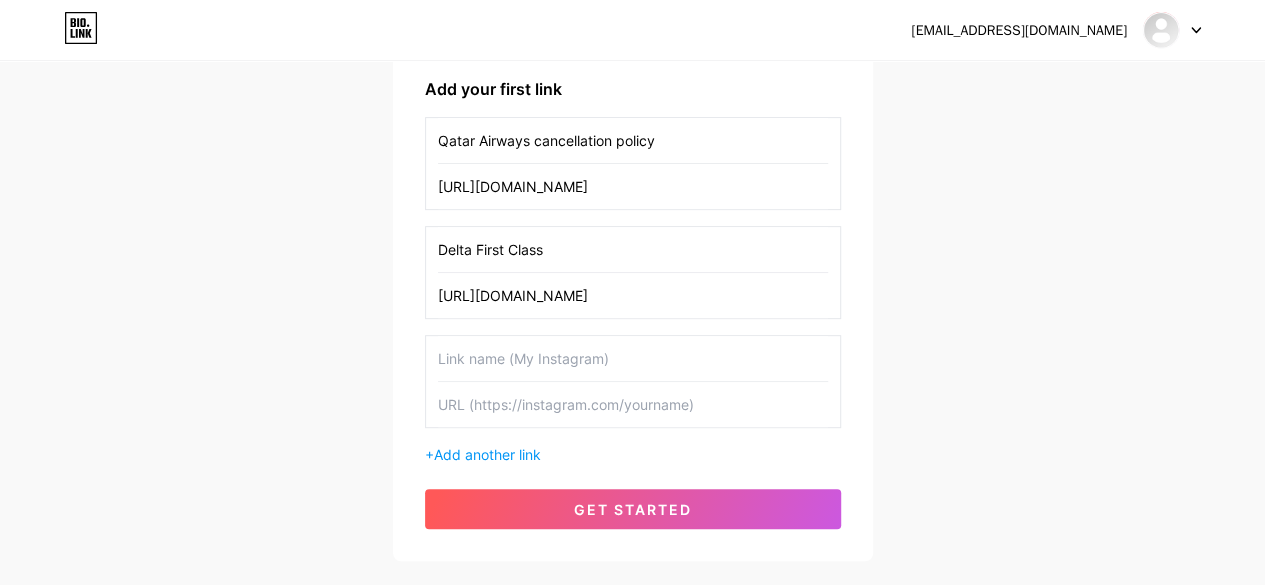 type on "Delta First Class" 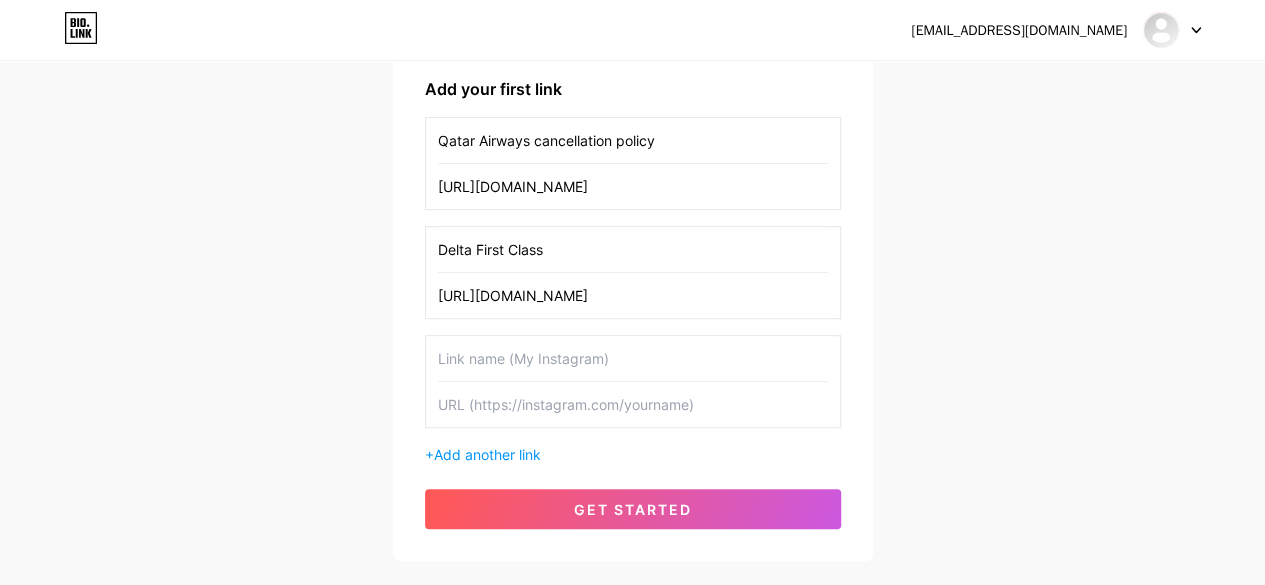 click at bounding box center [633, 358] 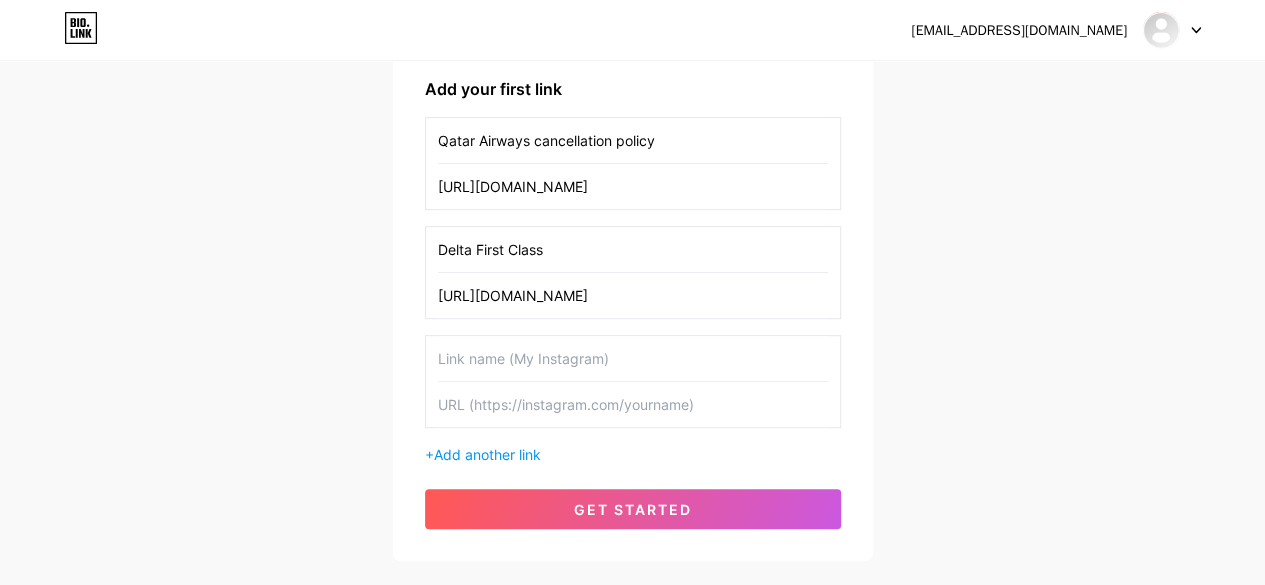 paste on "[US_STATE] Airlines [GEOGRAPHIC_DATA]" 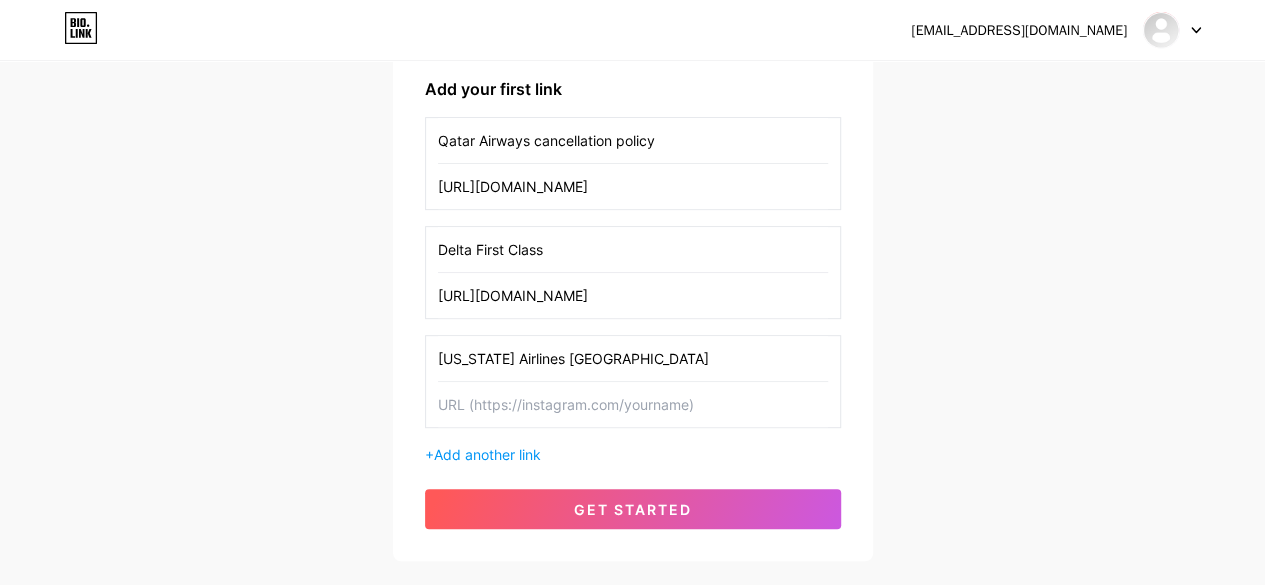 type on "[US_STATE] Airlines [GEOGRAPHIC_DATA]" 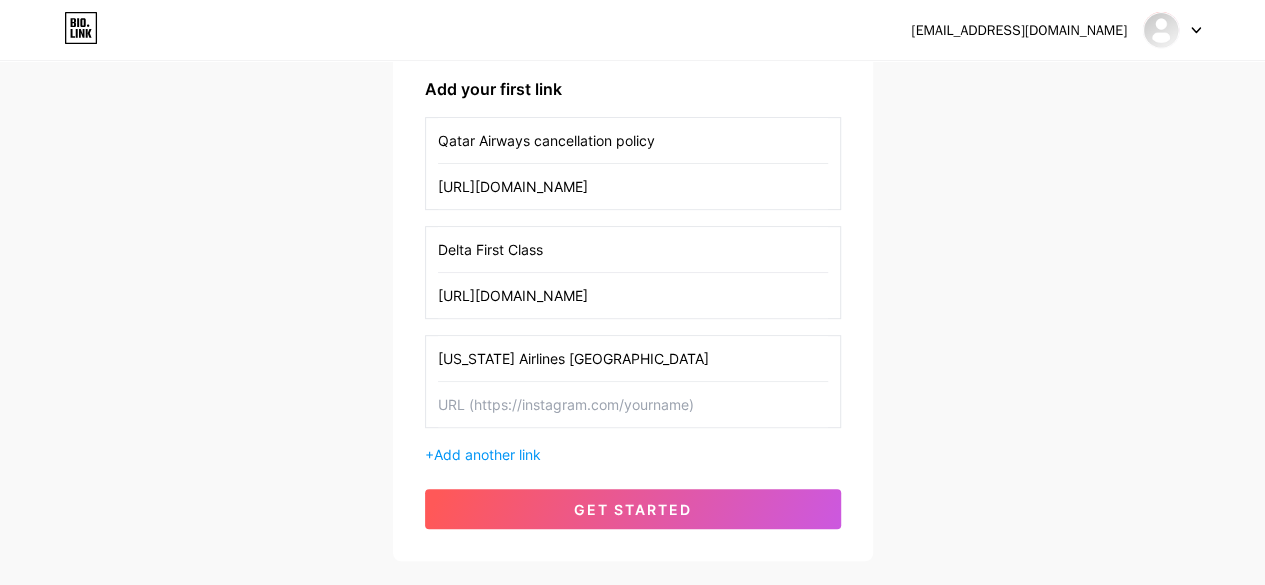 paste on "[URL][DOMAIN_NAME][US_STATE][US_STATE]" 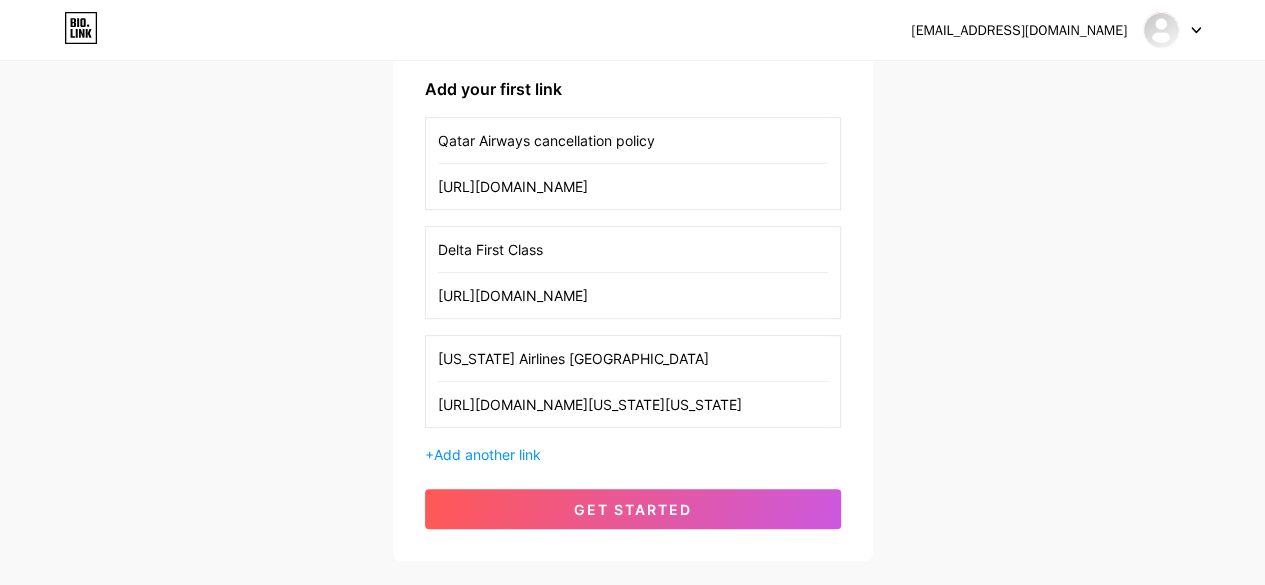 scroll, scrollTop: 0, scrollLeft: 122, axis: horizontal 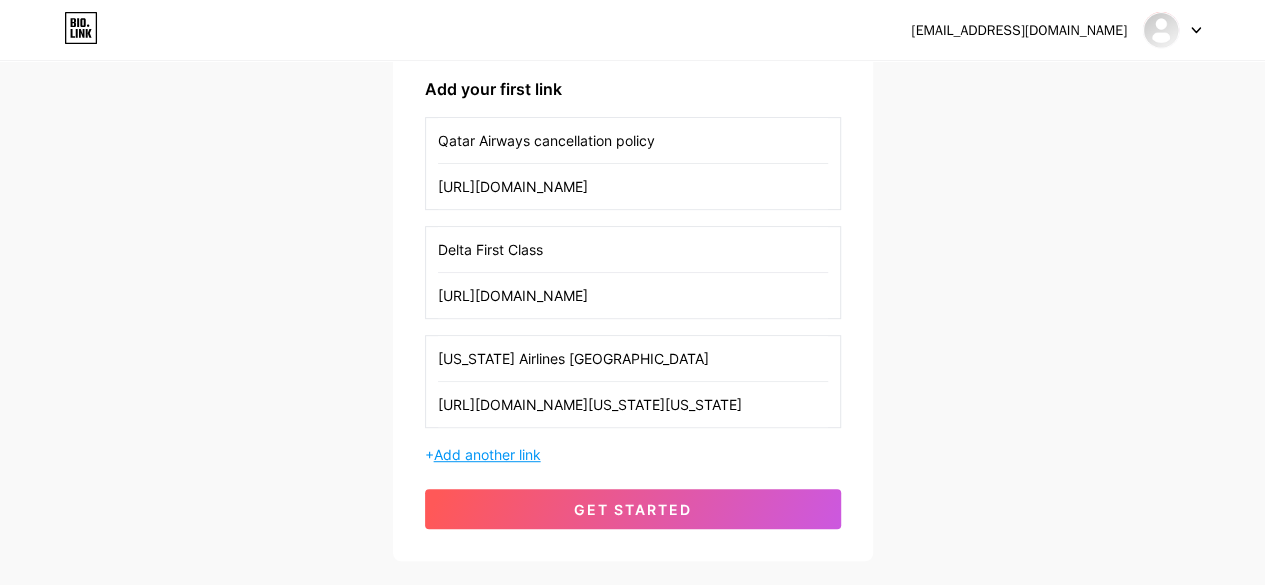 type on "[URL][DOMAIN_NAME][US_STATE][US_STATE]" 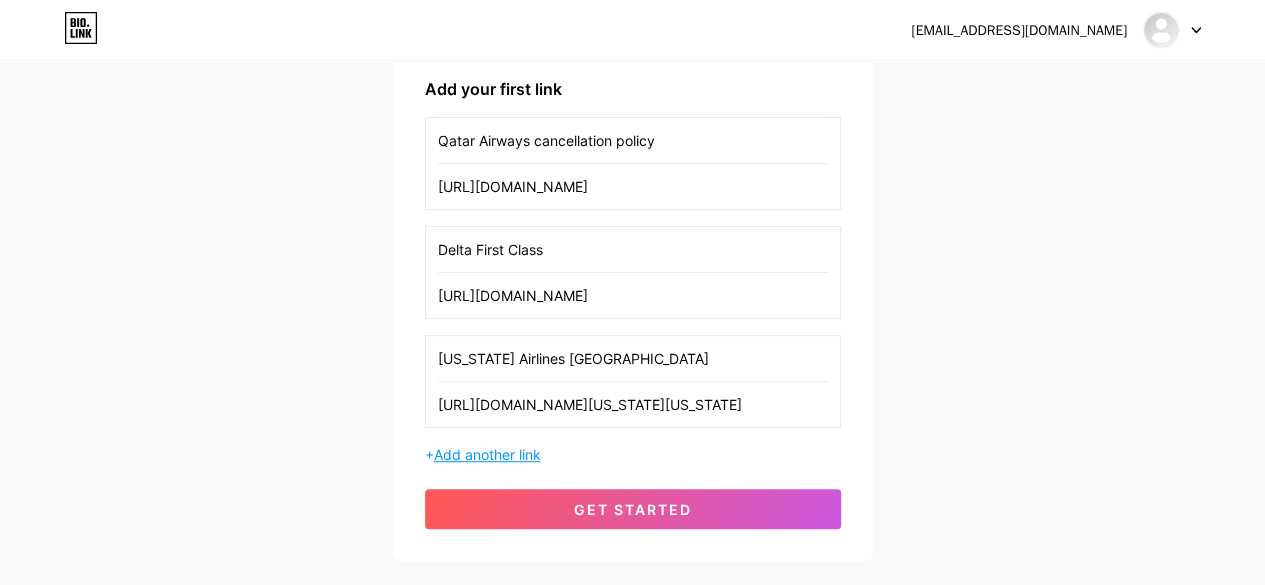 click on "Add another link" at bounding box center [487, 454] 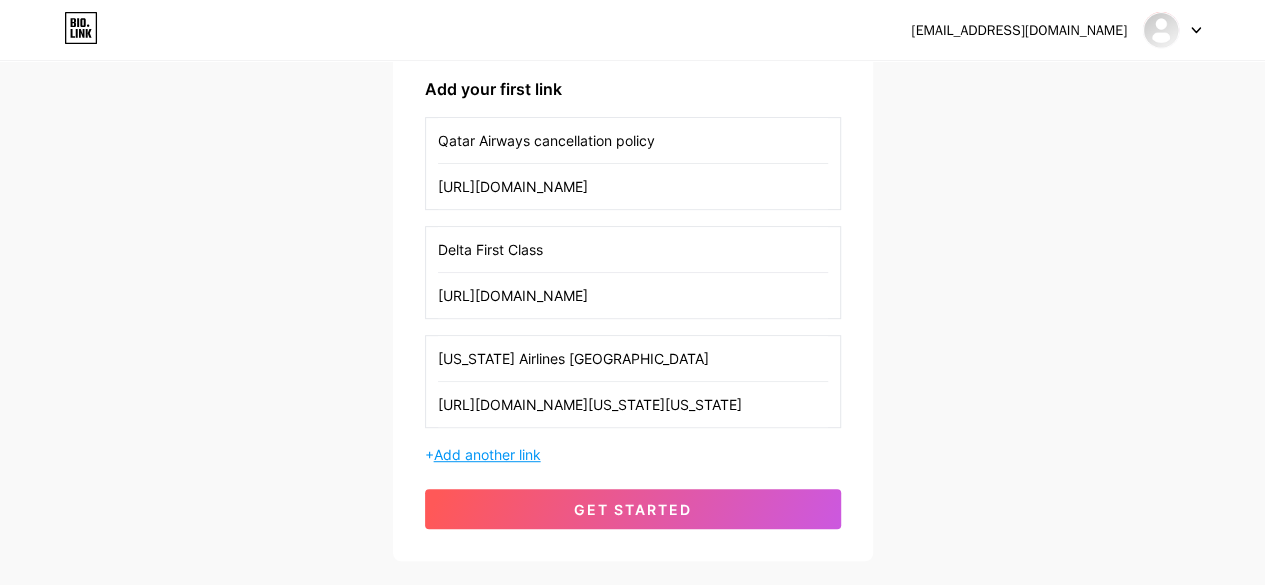 scroll, scrollTop: 0, scrollLeft: 0, axis: both 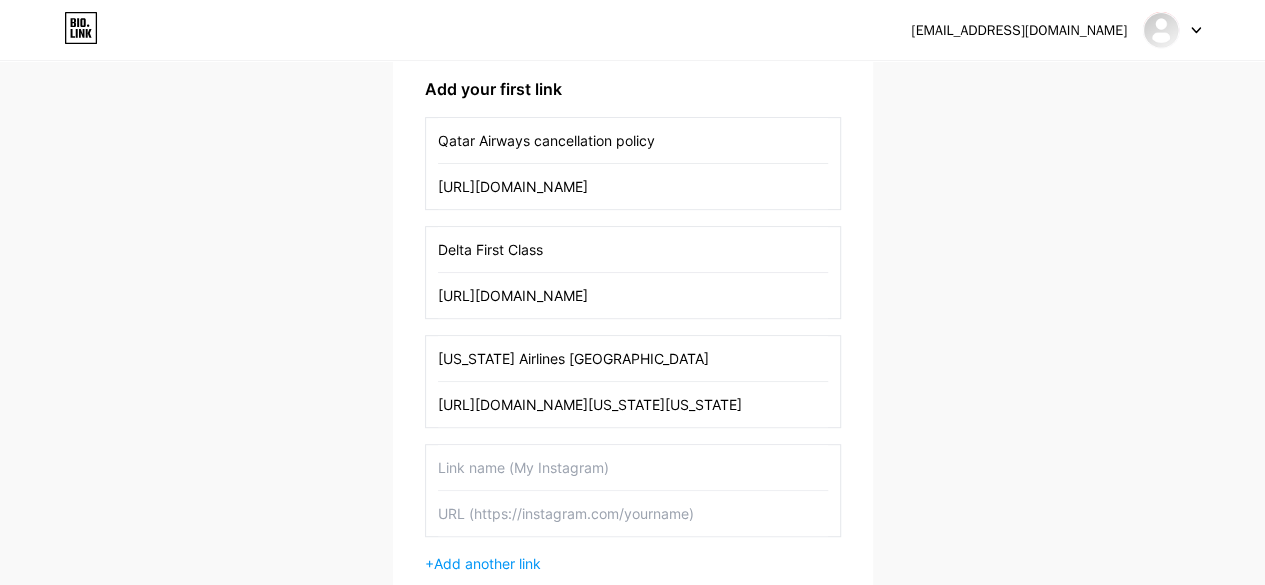 click at bounding box center [633, 467] 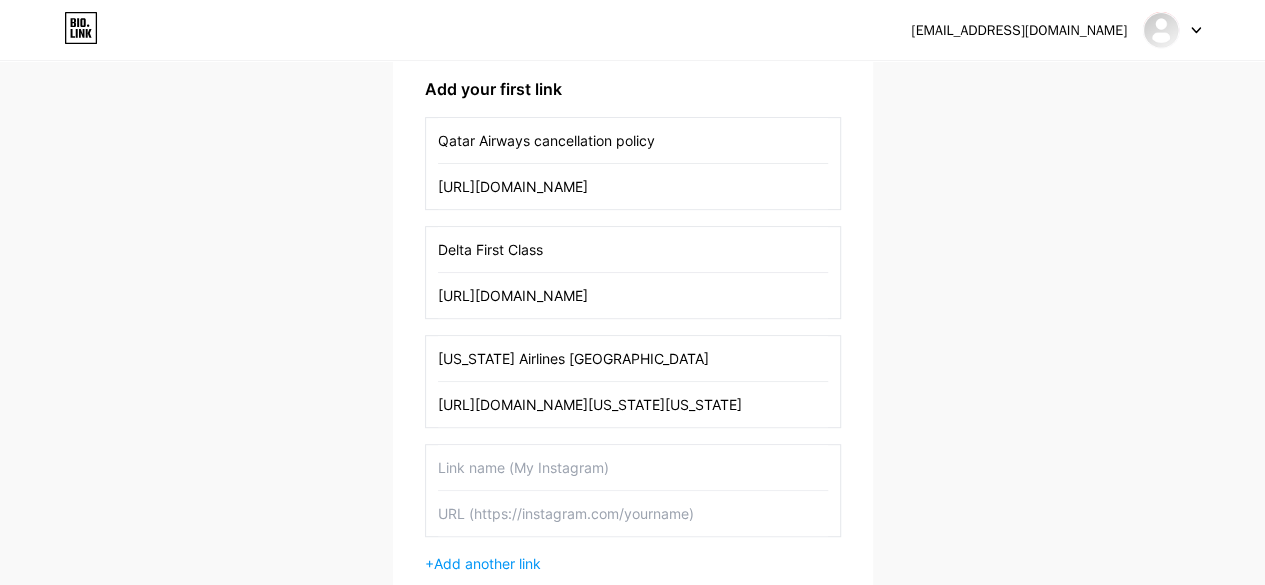 paste on "qatar first class" 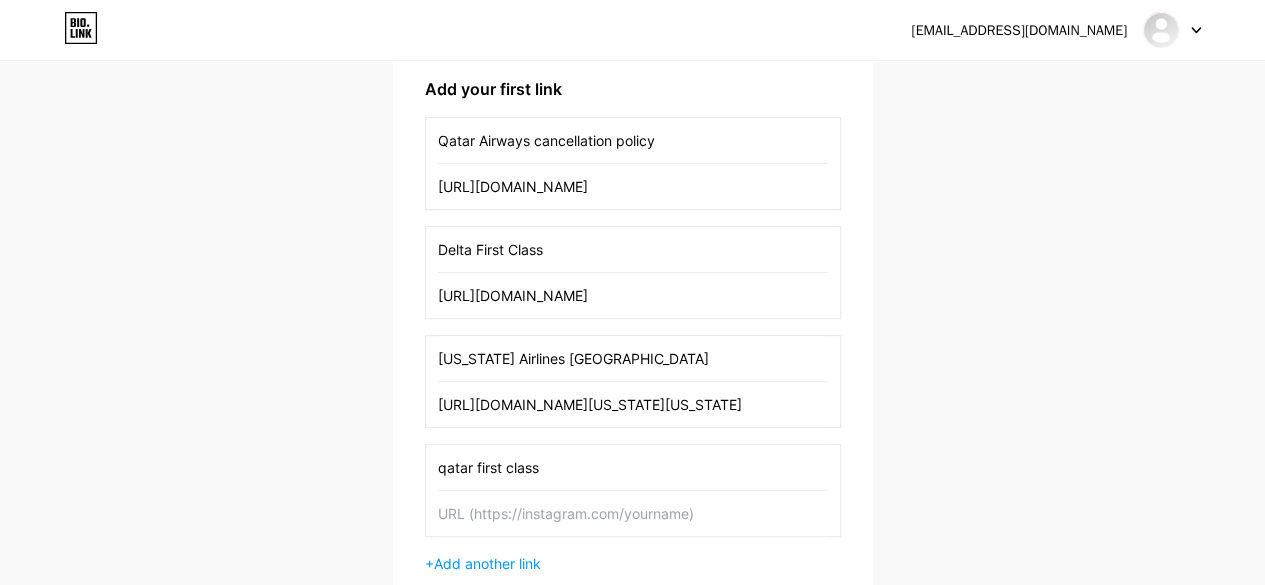 type on "qatar first class" 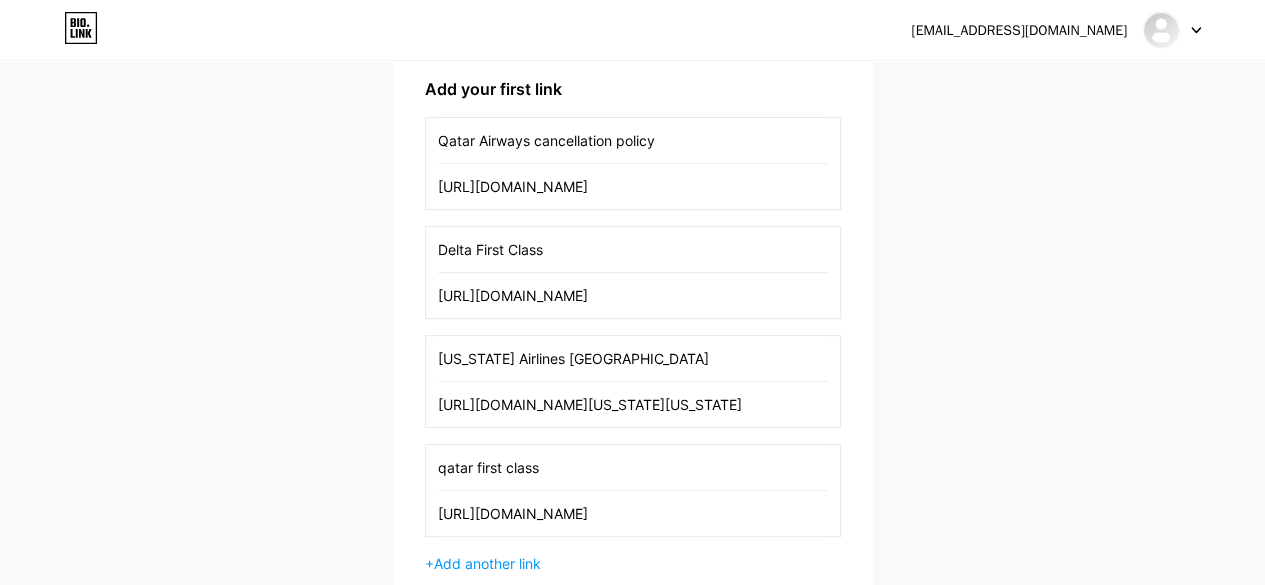 scroll, scrollTop: 0, scrollLeft: 42, axis: horizontal 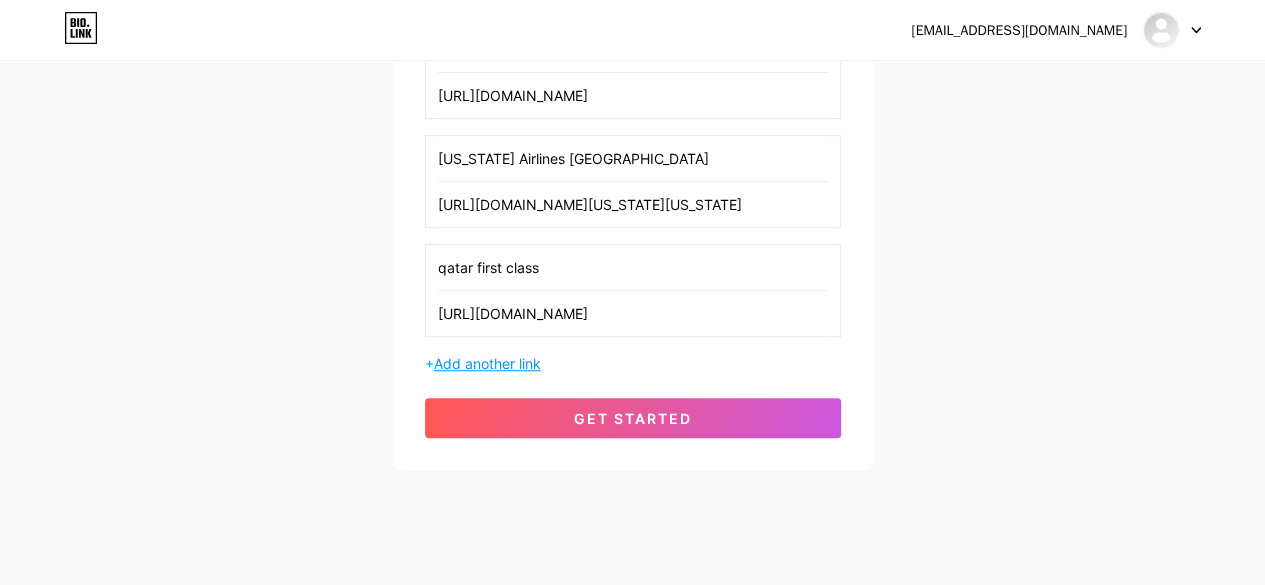 type on "[URL][DOMAIN_NAME]" 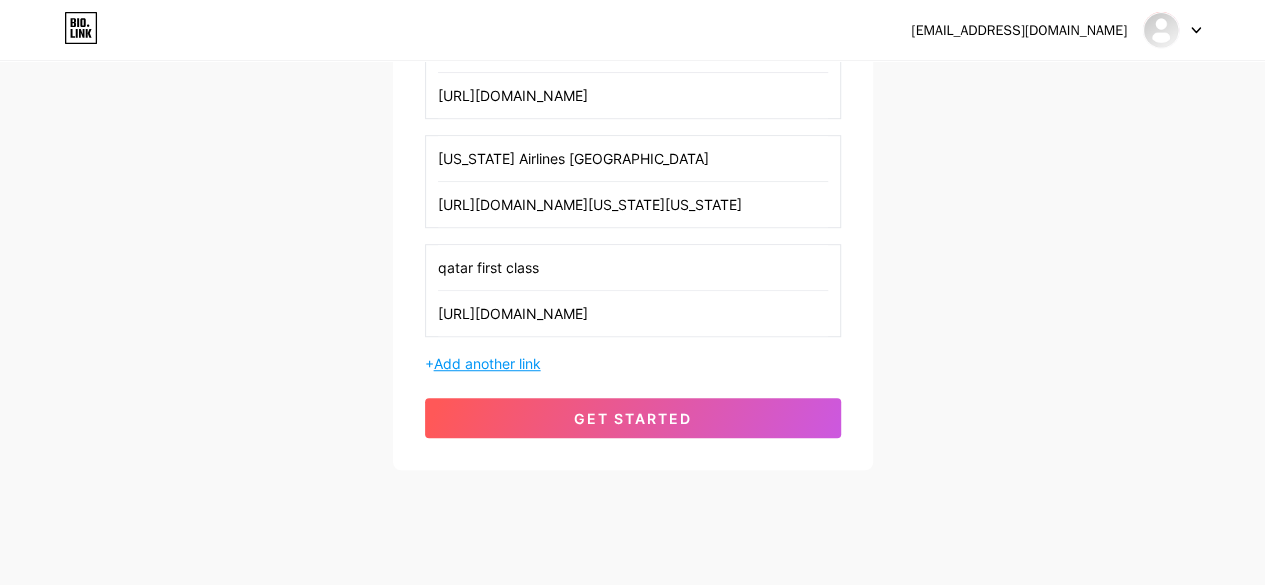 click on "Add another link" at bounding box center (487, 363) 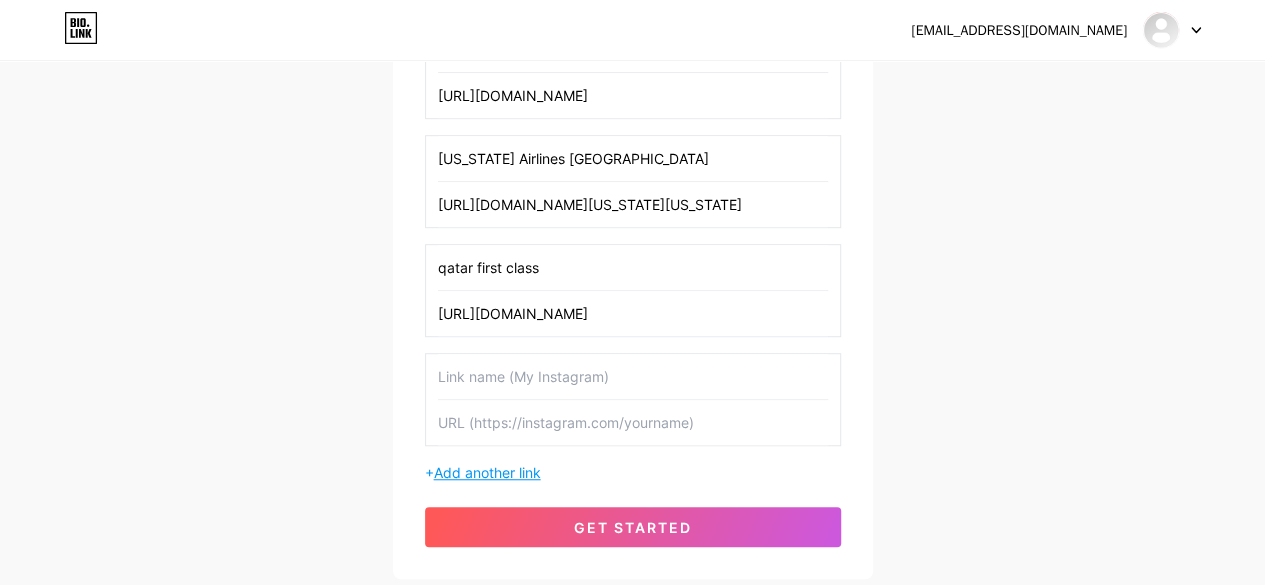 scroll, scrollTop: 0, scrollLeft: 0, axis: both 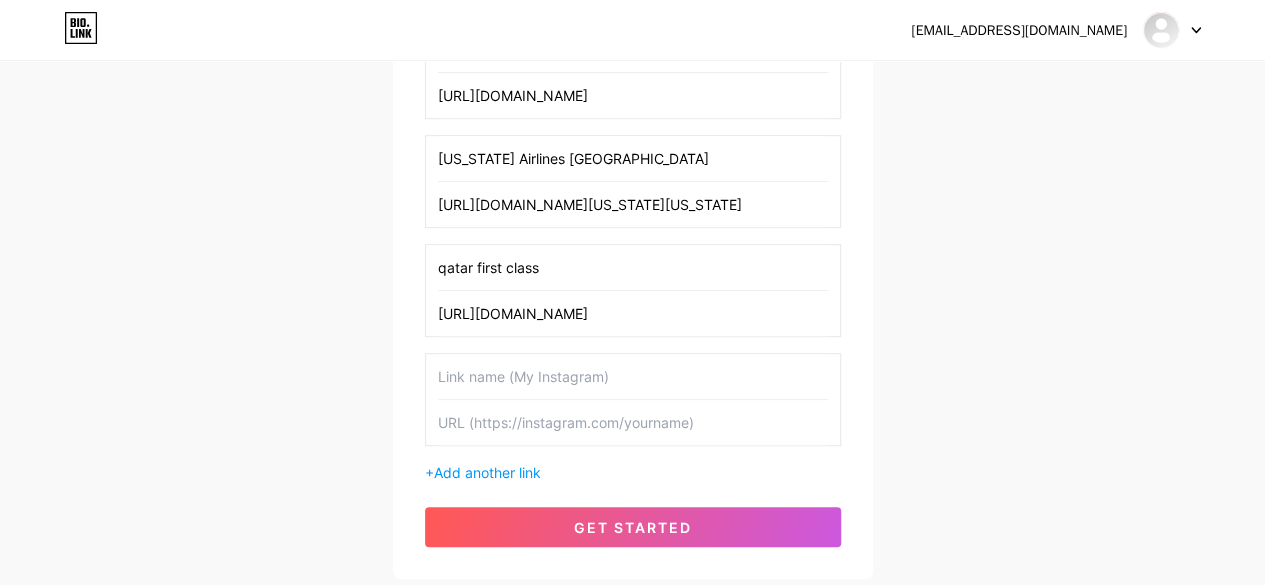 click at bounding box center (633, 376) 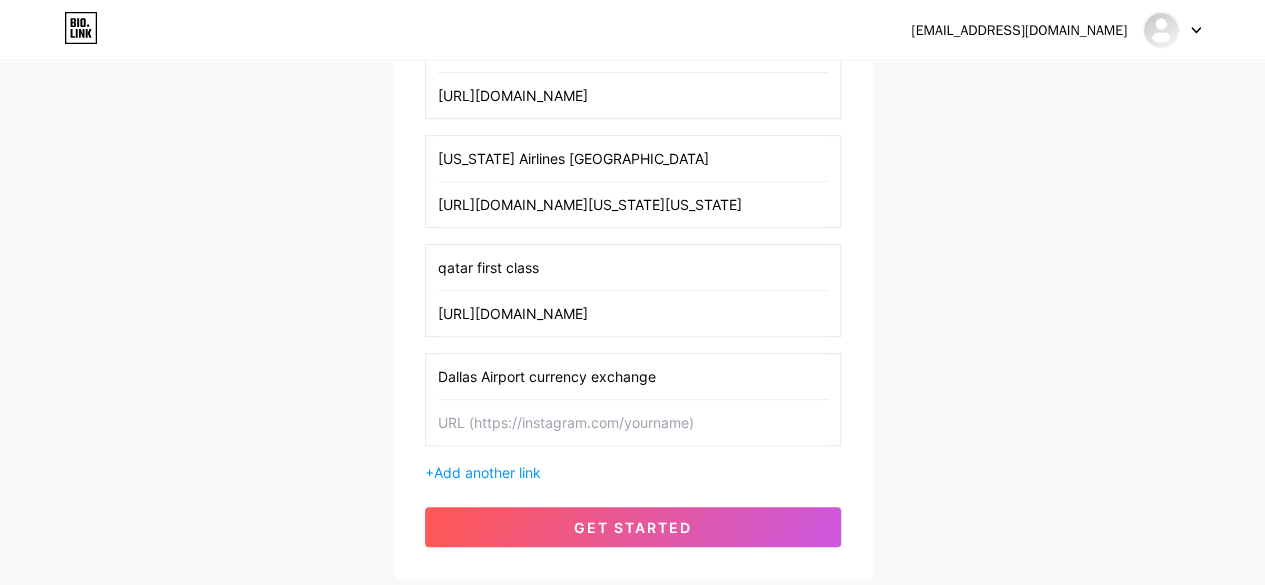 type on "Dallas Airport currency exchange" 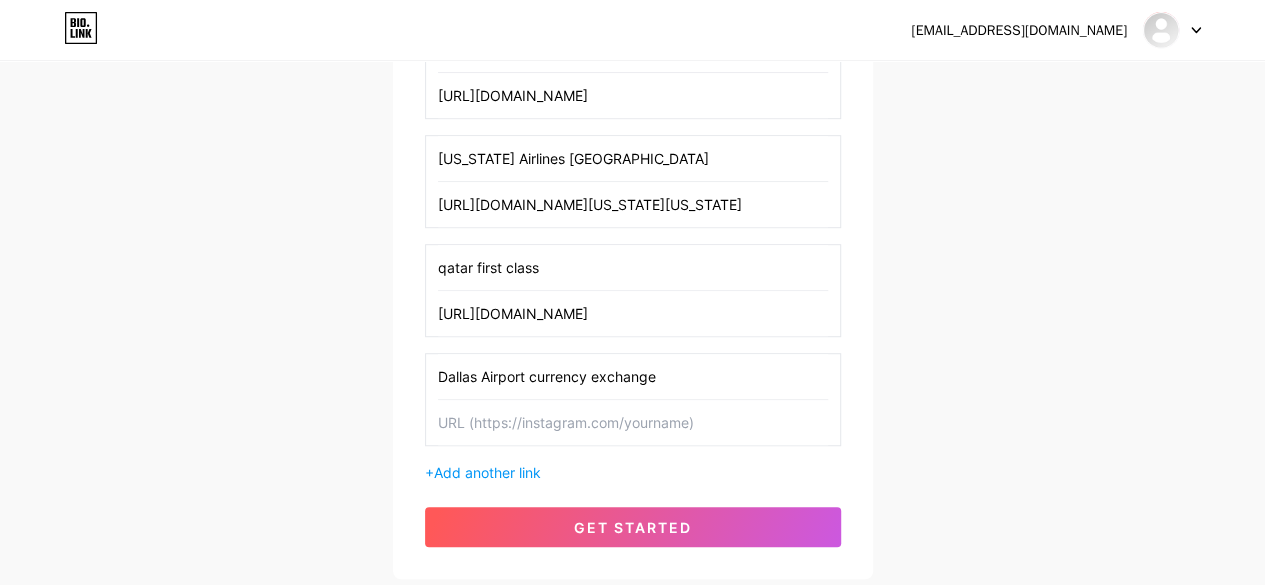 click at bounding box center (633, 422) 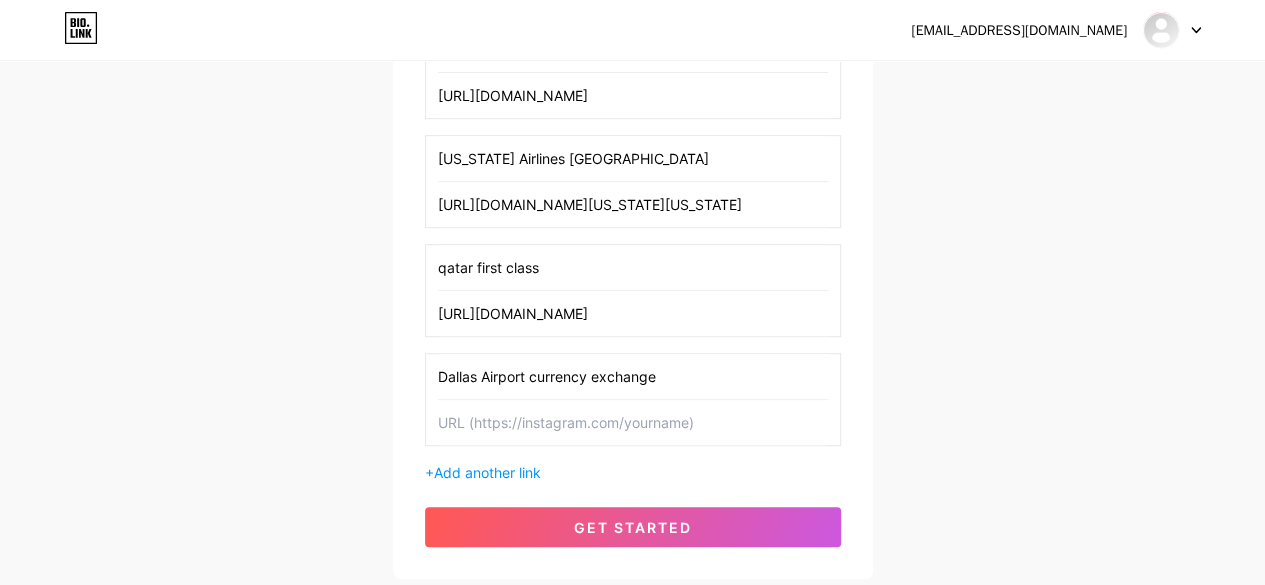 paste on "[URL][DOMAIN_NAME]" 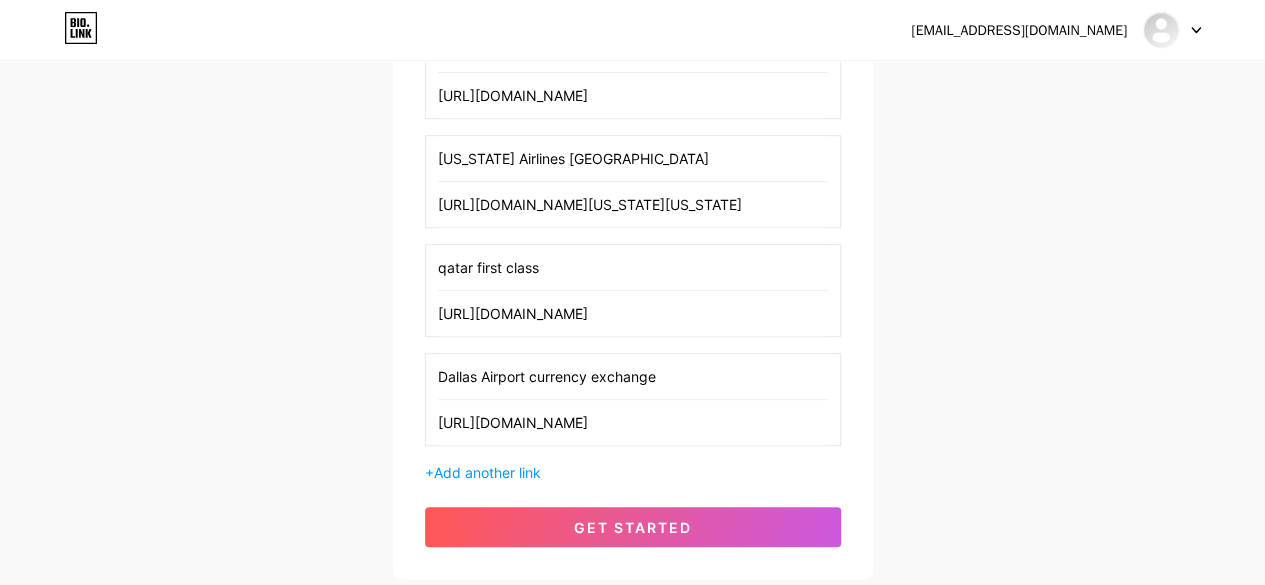 scroll, scrollTop: 0, scrollLeft: 102, axis: horizontal 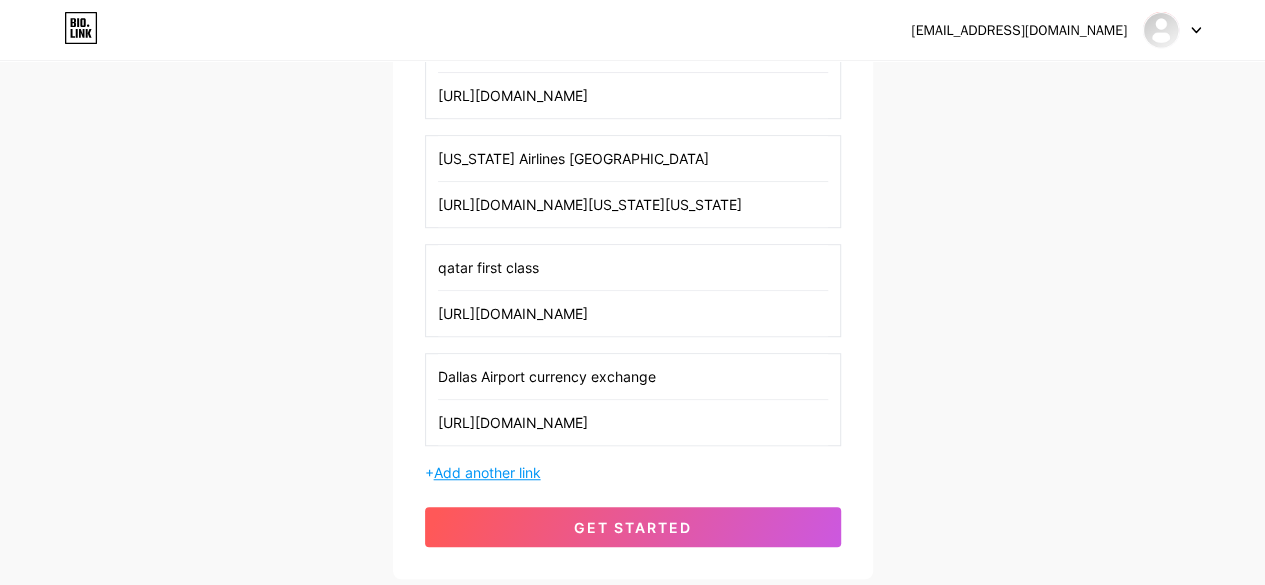 type on "[URL][DOMAIN_NAME]" 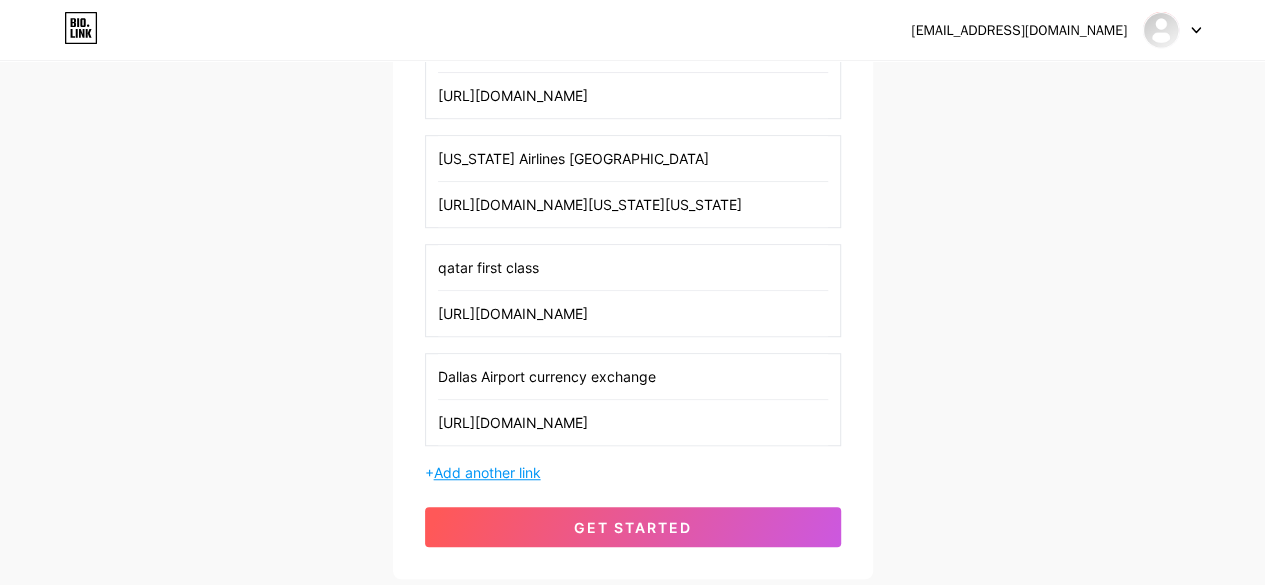 scroll, scrollTop: 0, scrollLeft: 0, axis: both 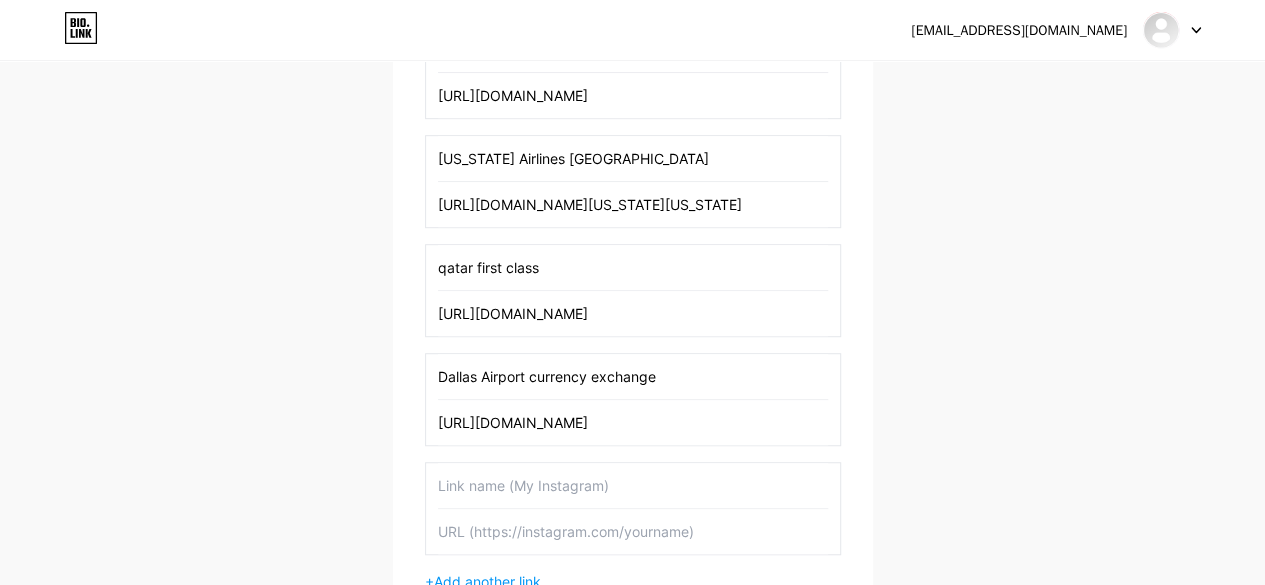 click at bounding box center (633, 485) 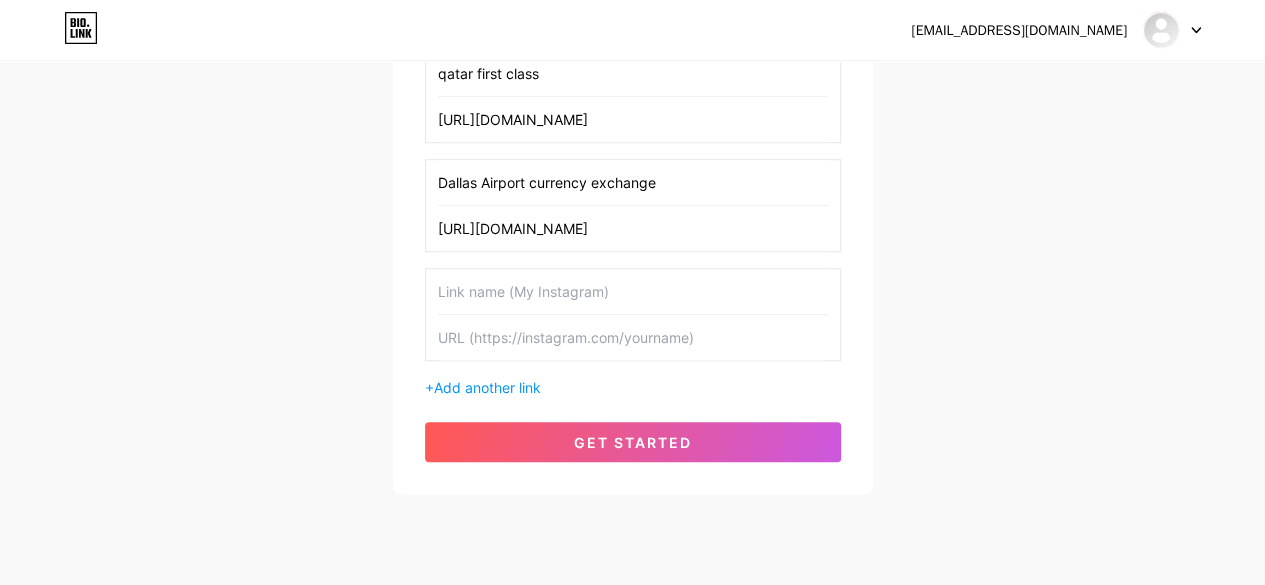 scroll, scrollTop: 706, scrollLeft: 0, axis: vertical 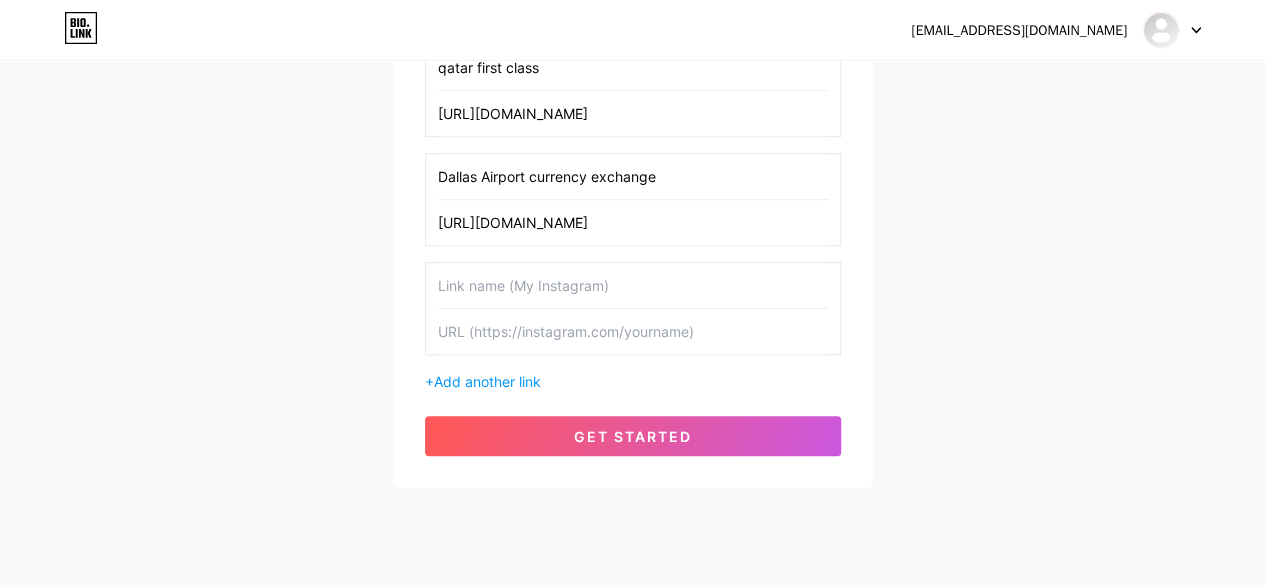 paste on "Kuwait Airways Business Class" 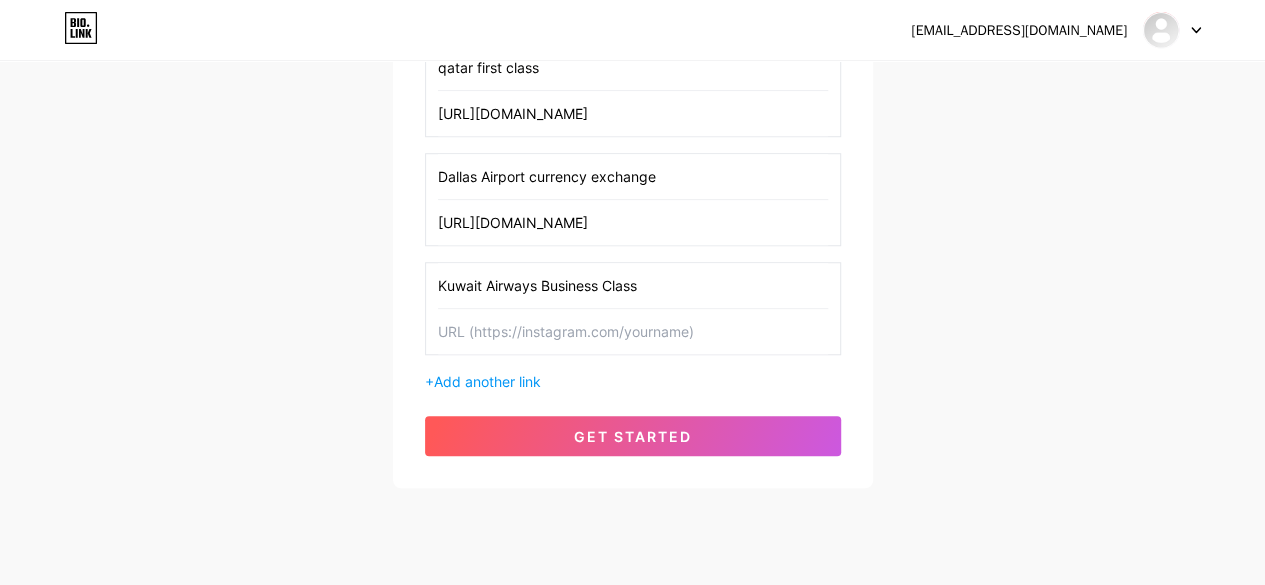 type on "Kuwait Airways Business Class" 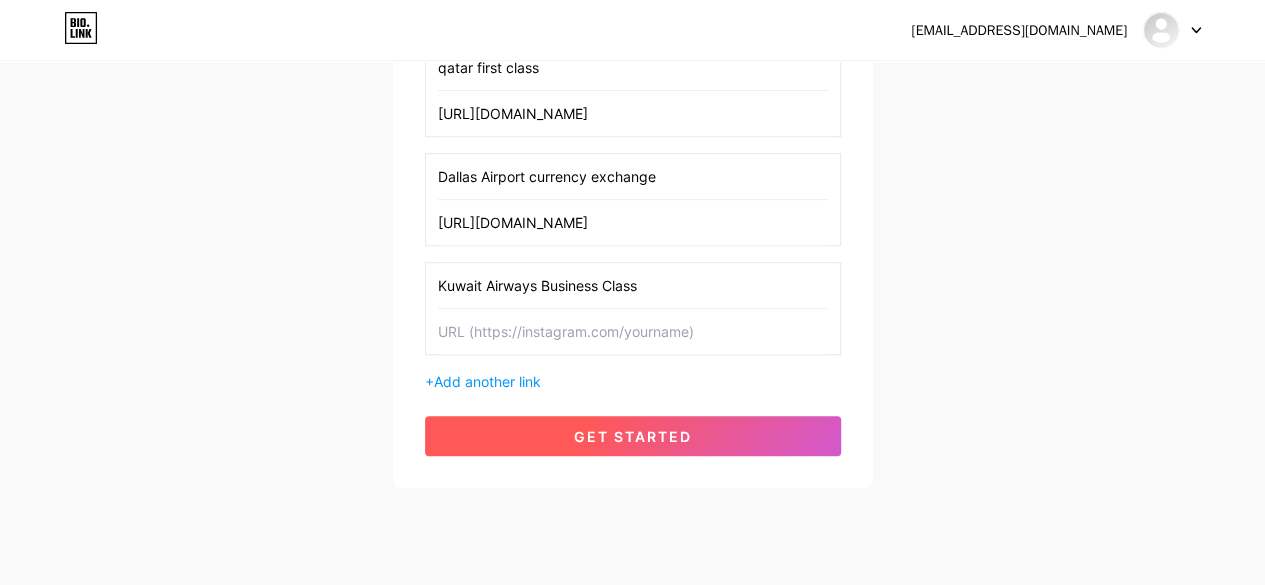 paste on "[URL][DOMAIN_NAME]" 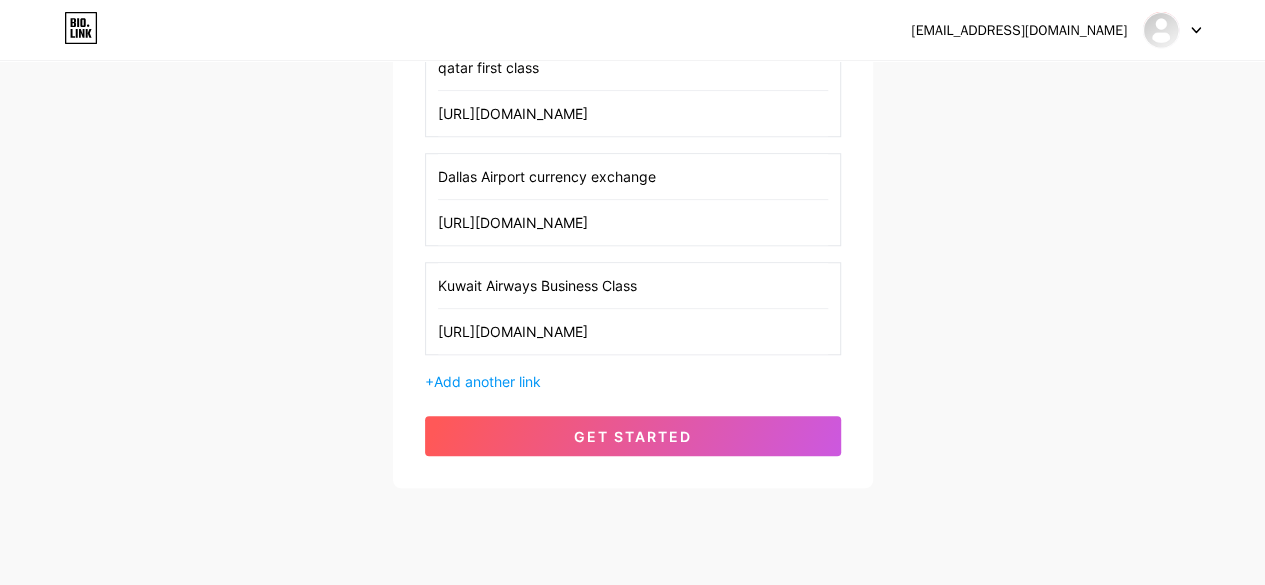 scroll, scrollTop: 0, scrollLeft: 89, axis: horizontal 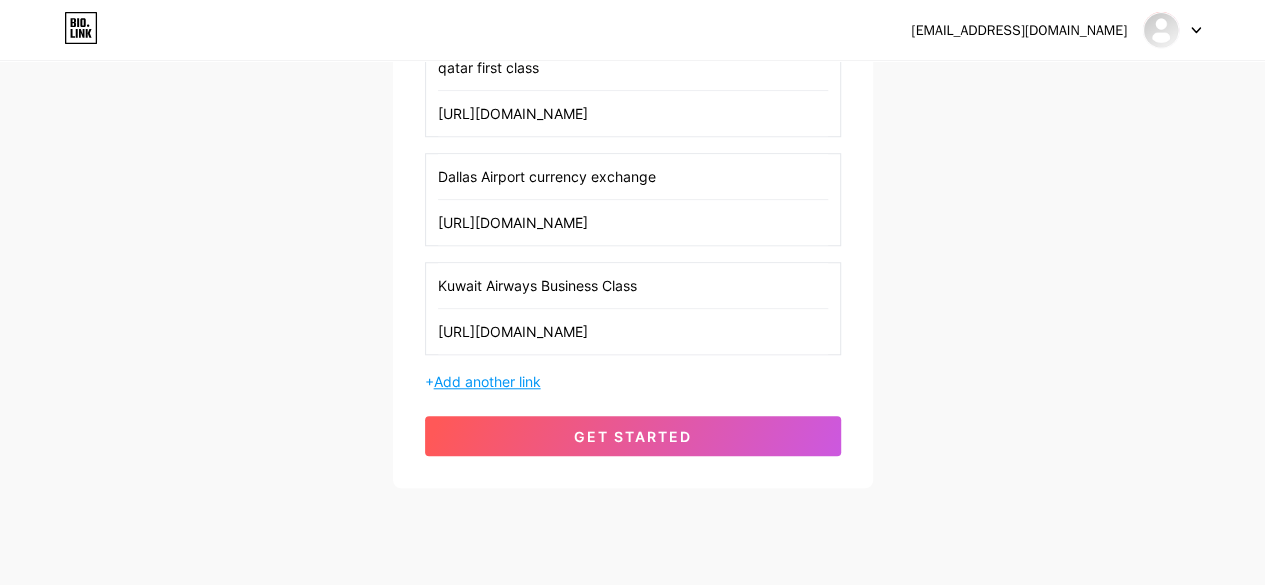 type on "[URL][DOMAIN_NAME]" 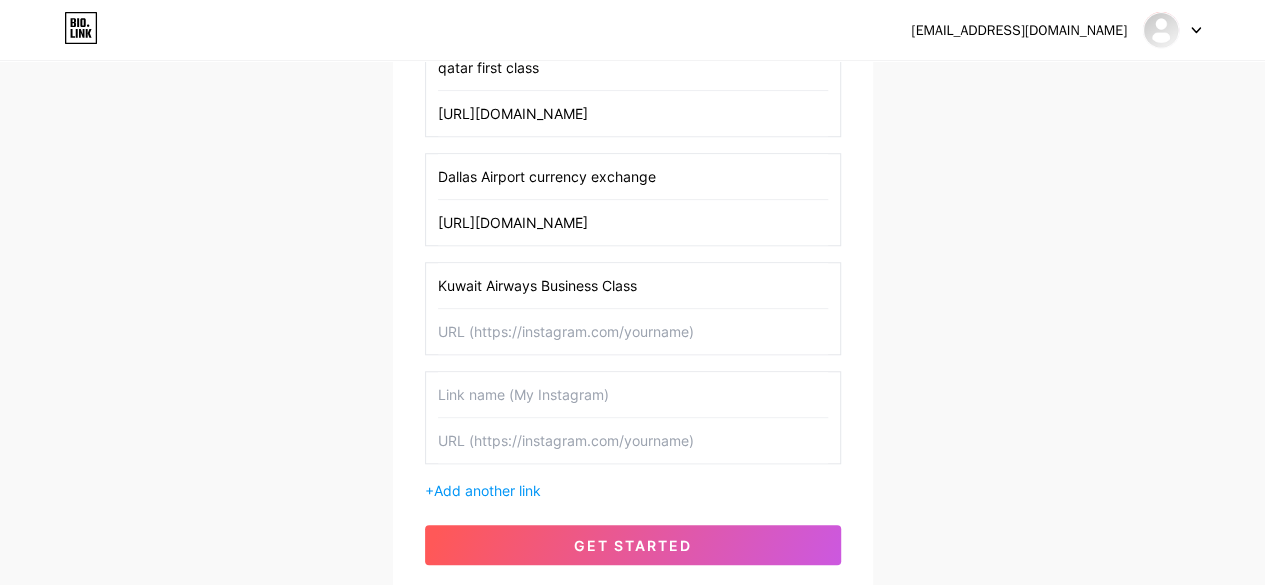 type on "[URL][DOMAIN_NAME]" 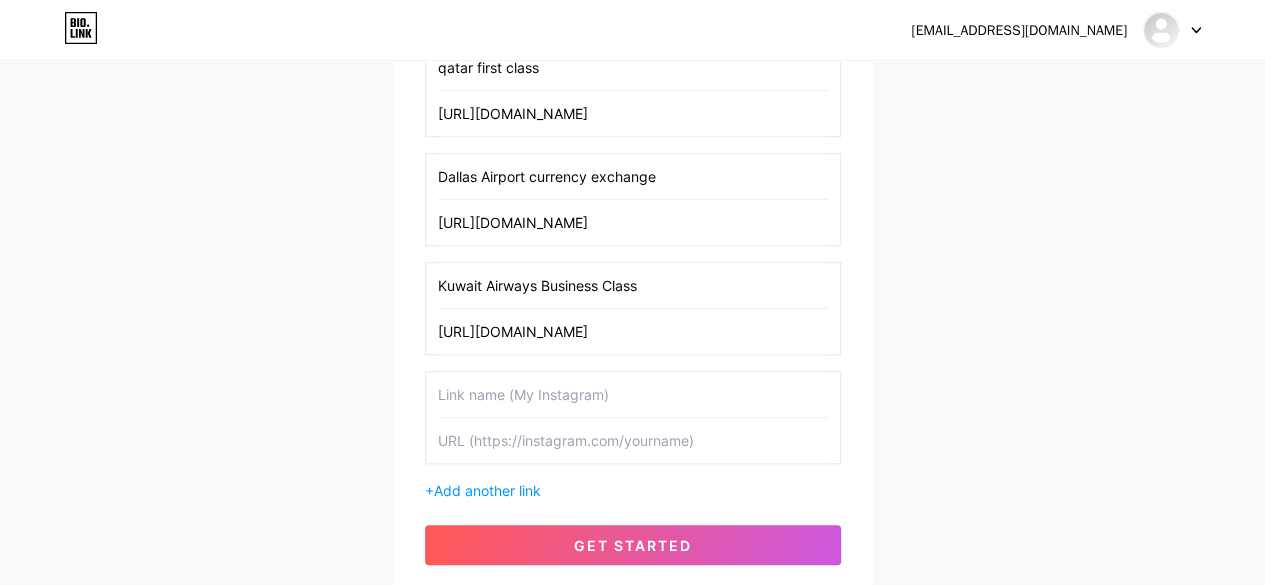 click at bounding box center (633, 394) 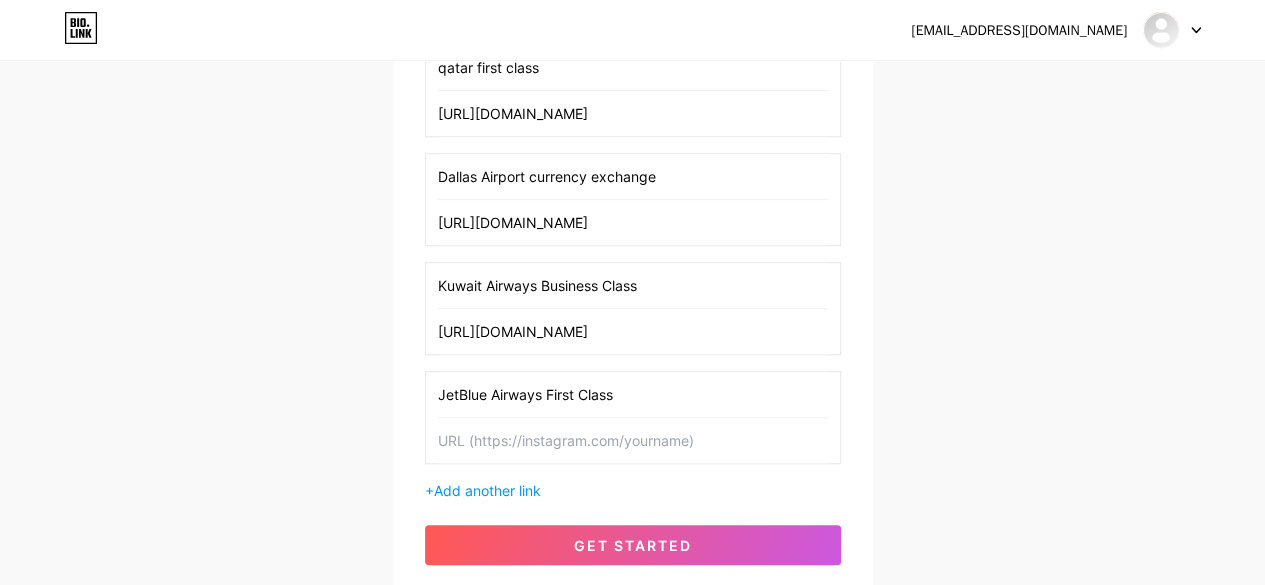 type on "JetBlue Airways First Class" 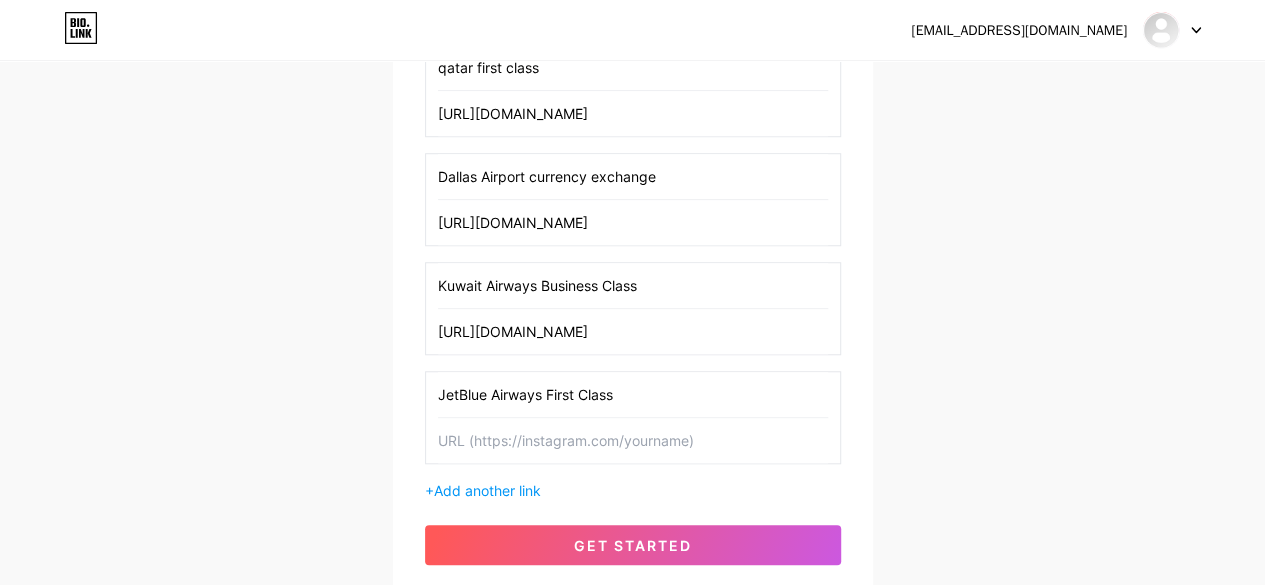paste on "[URL][DOMAIN_NAME]" 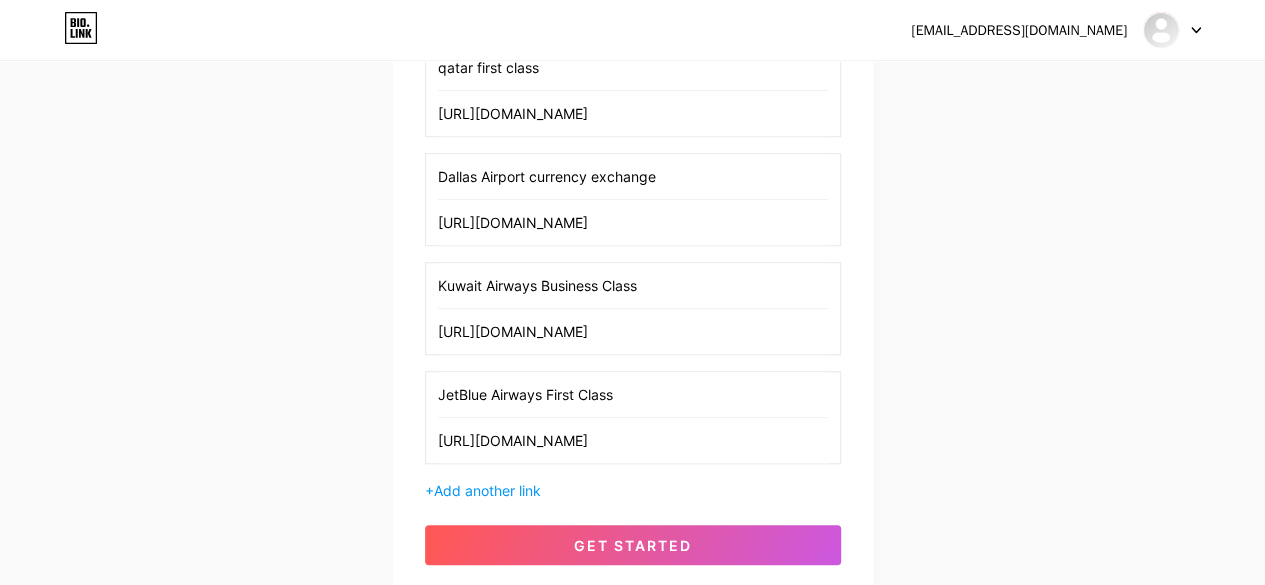 scroll, scrollTop: 0, scrollLeft: 58, axis: horizontal 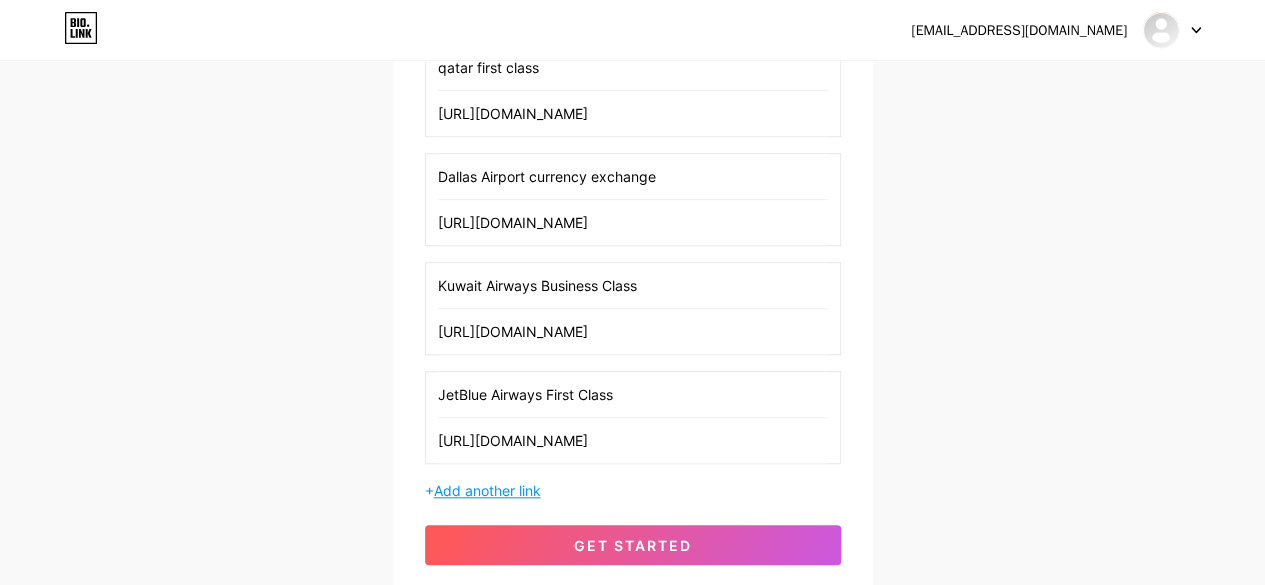 type on "[URL][DOMAIN_NAME]" 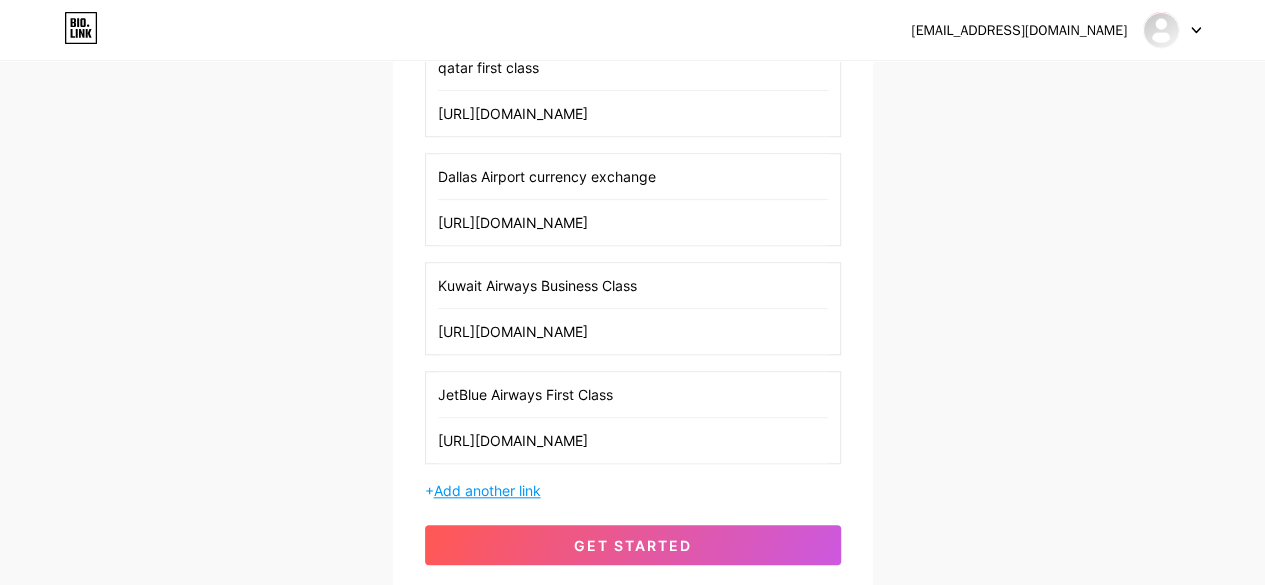 scroll, scrollTop: 0, scrollLeft: 0, axis: both 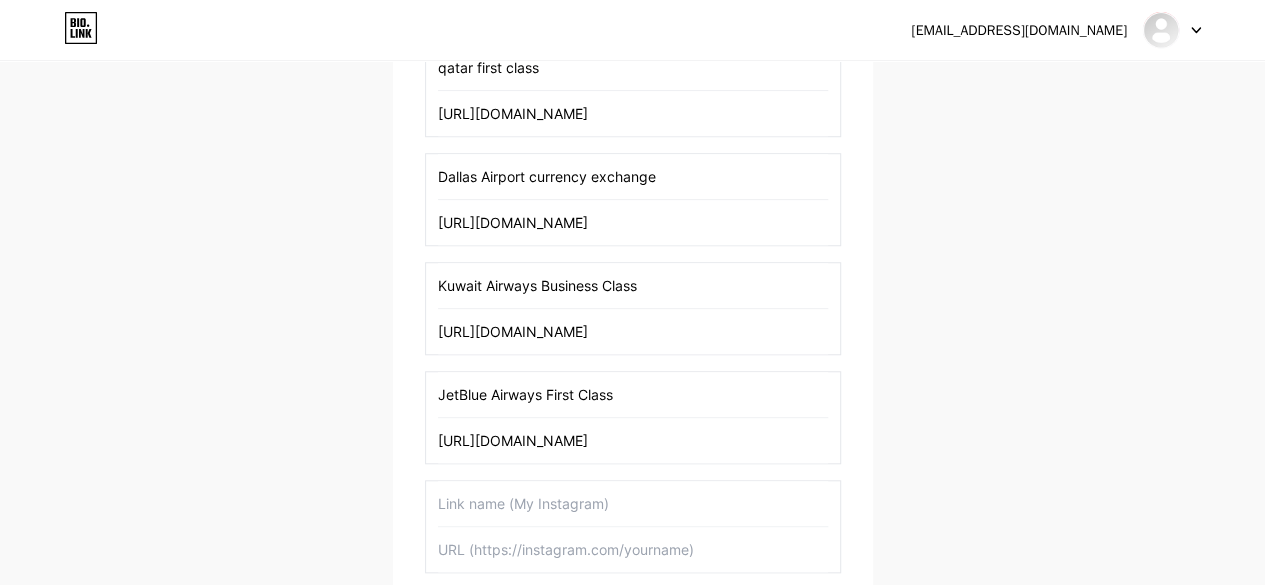 click at bounding box center [633, 503] 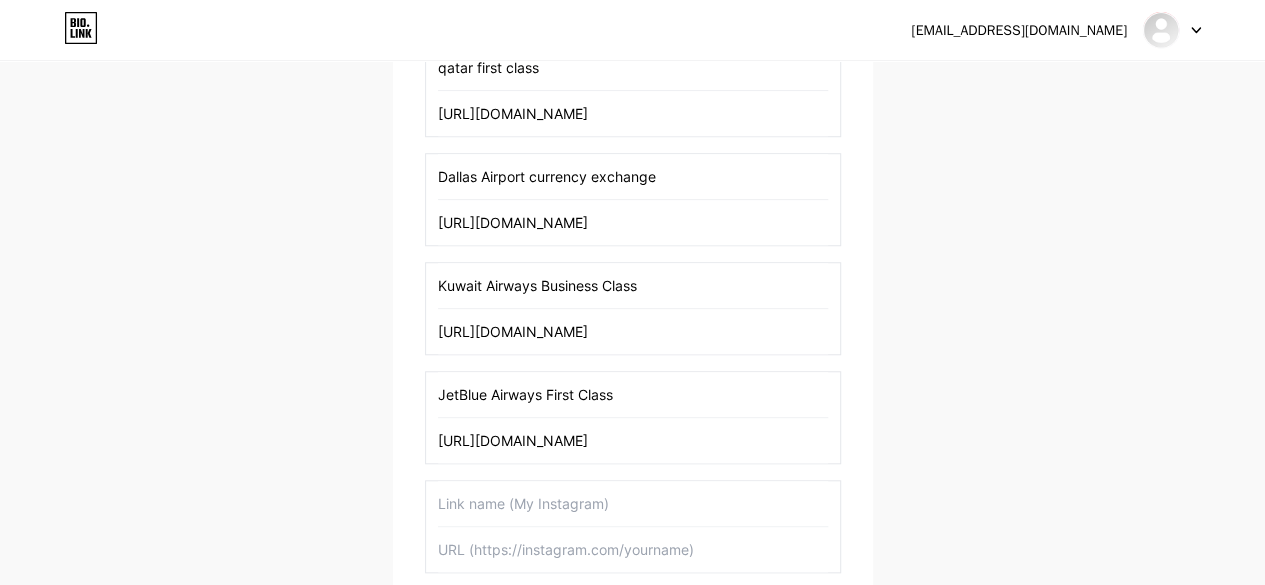 paste on "Currency Exchange at [GEOGRAPHIC_DATA]" 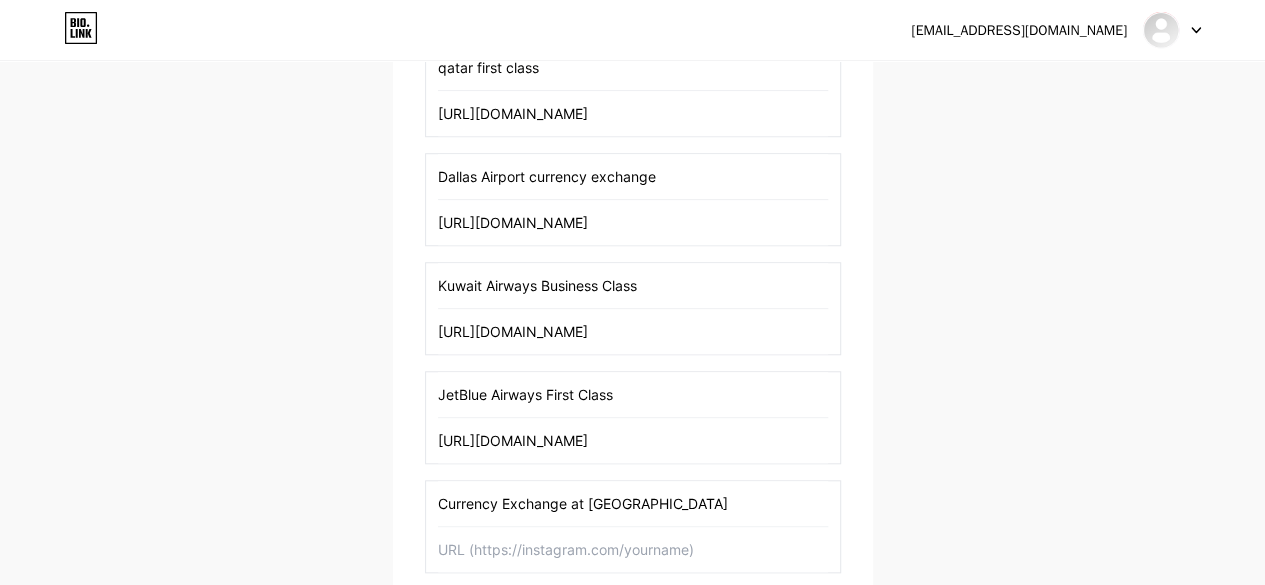 type on "Currency Exchange at [GEOGRAPHIC_DATA]" 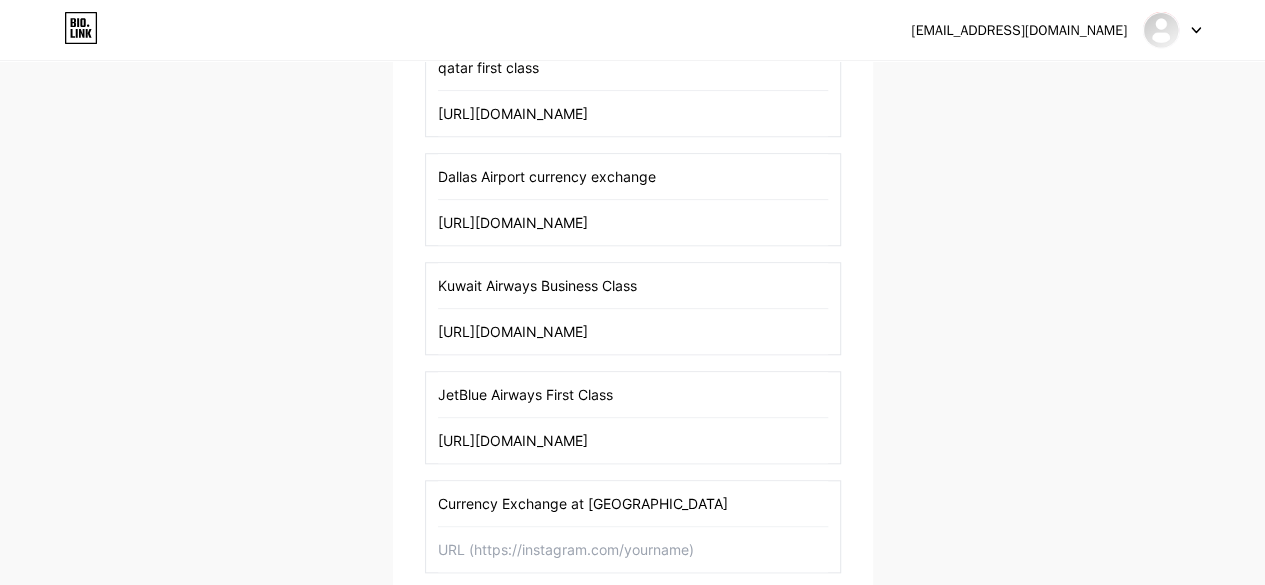 paste on "[URL][DOMAIN_NAME]" 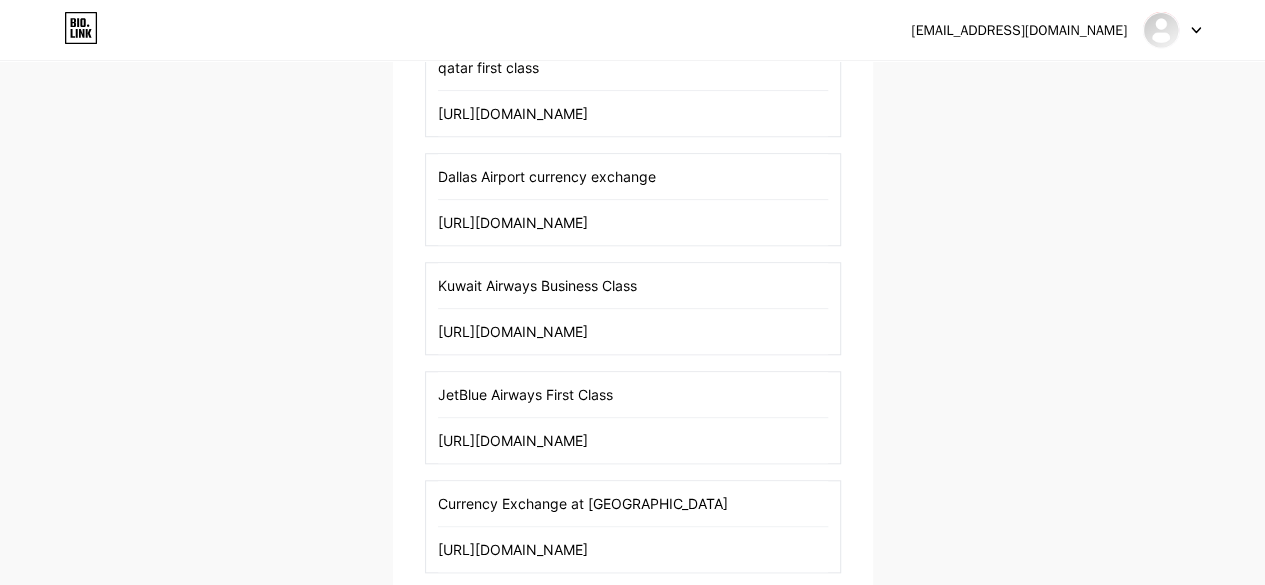 scroll, scrollTop: 0, scrollLeft: 163, axis: horizontal 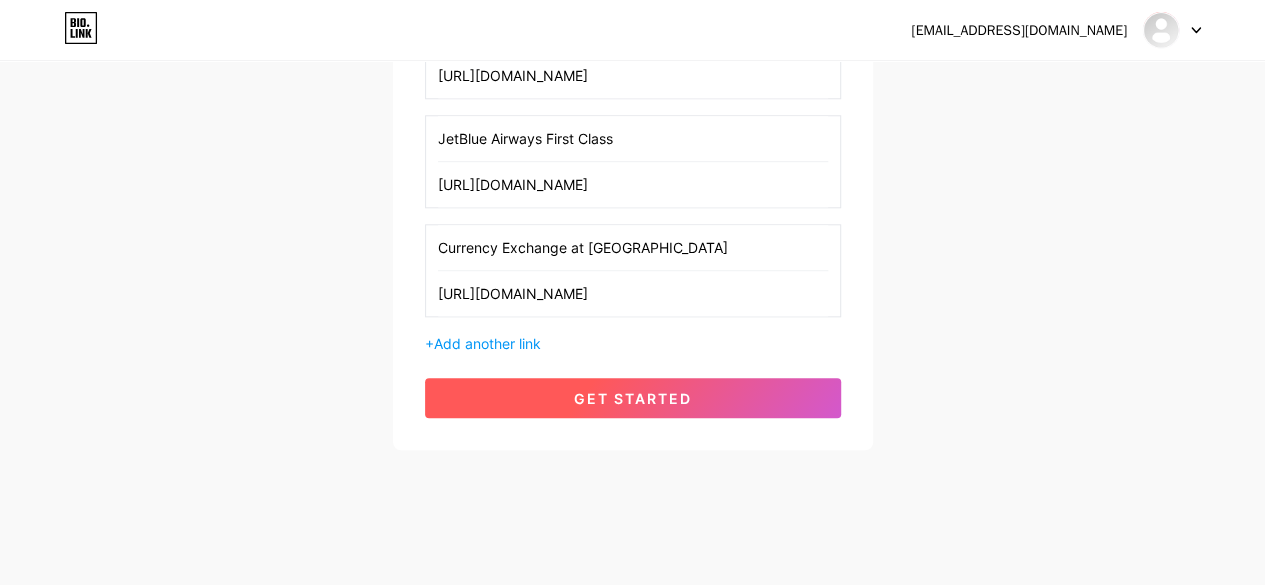 type on "[URL][DOMAIN_NAME]" 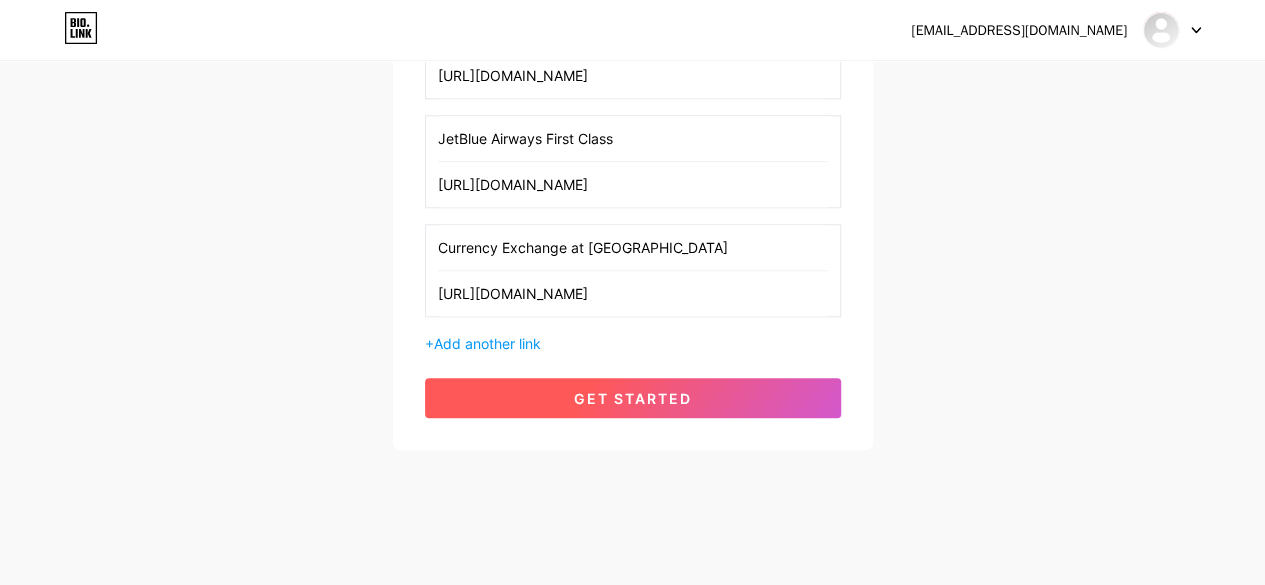 scroll, scrollTop: 0, scrollLeft: 0, axis: both 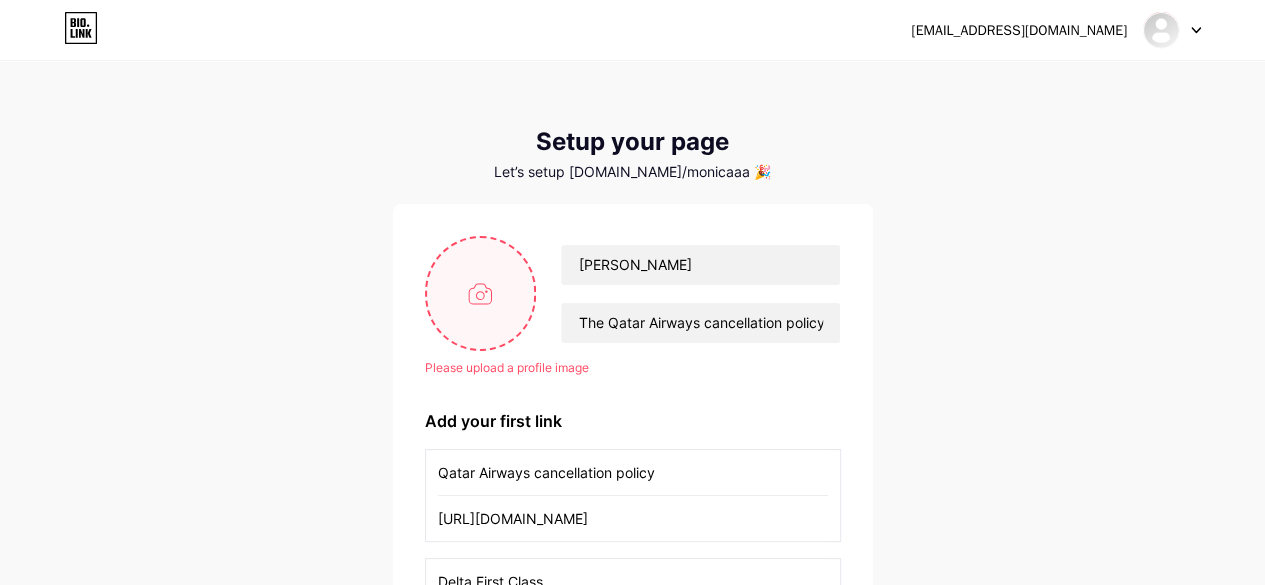 click at bounding box center [481, 293] 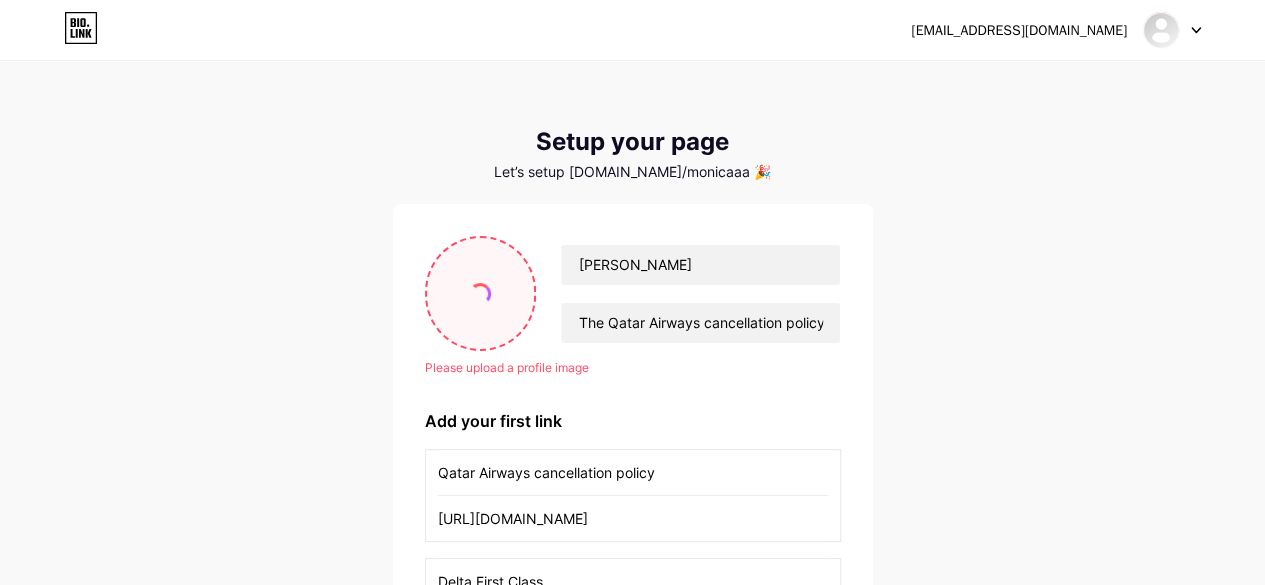 click at bounding box center (481, 293) 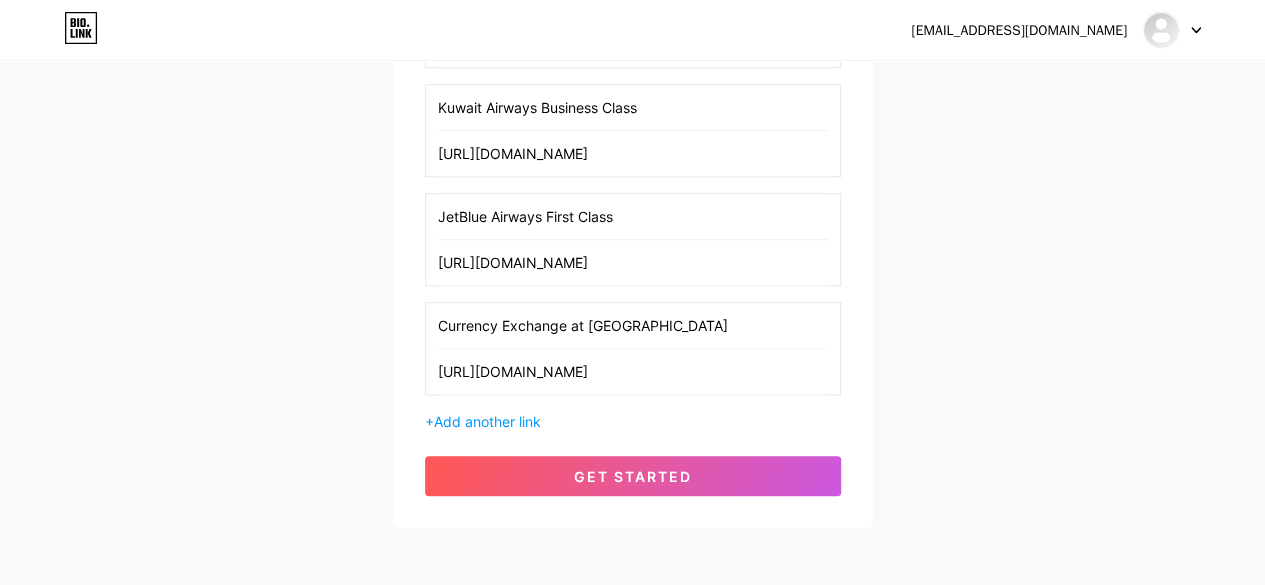 scroll, scrollTop: 962, scrollLeft: 0, axis: vertical 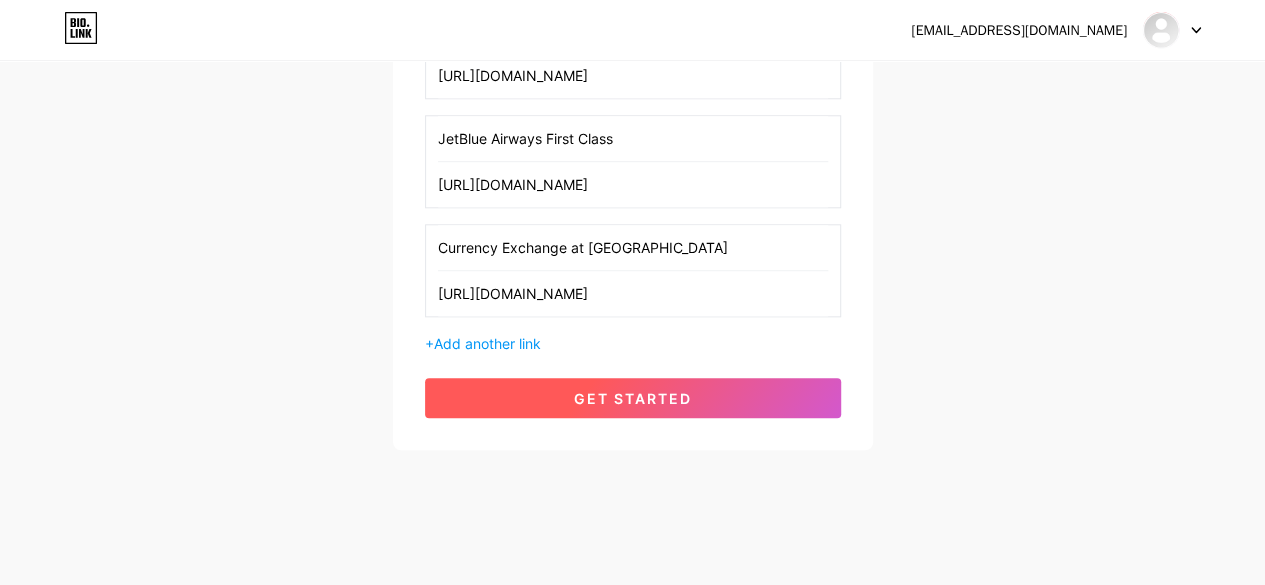 click on "get started" at bounding box center [633, 398] 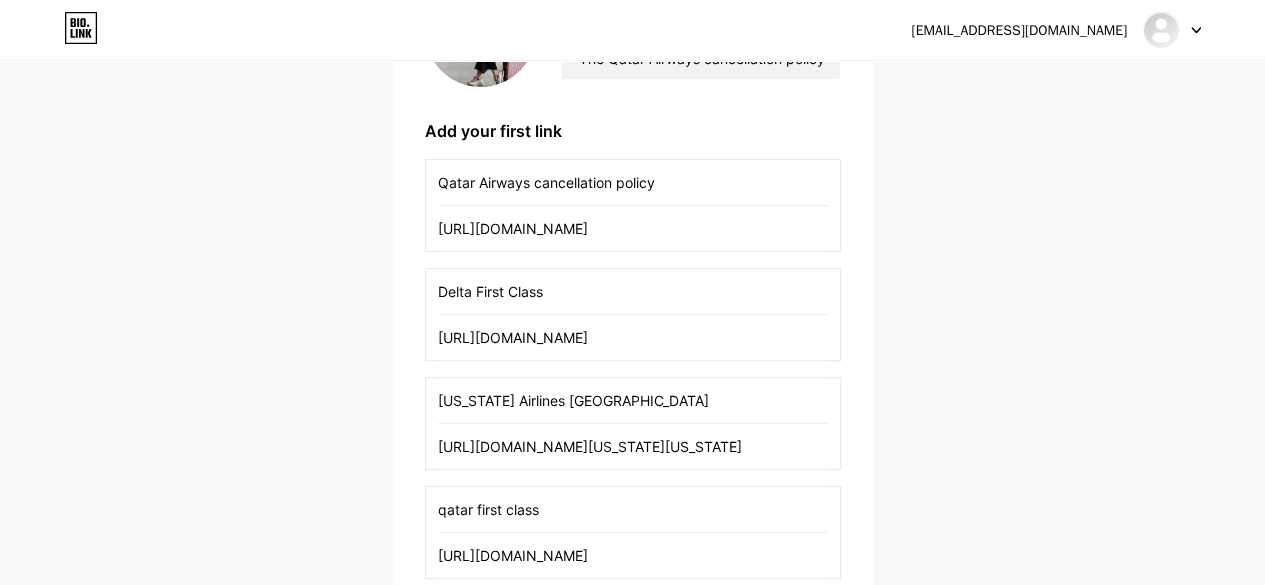 scroll, scrollTop: 262, scrollLeft: 0, axis: vertical 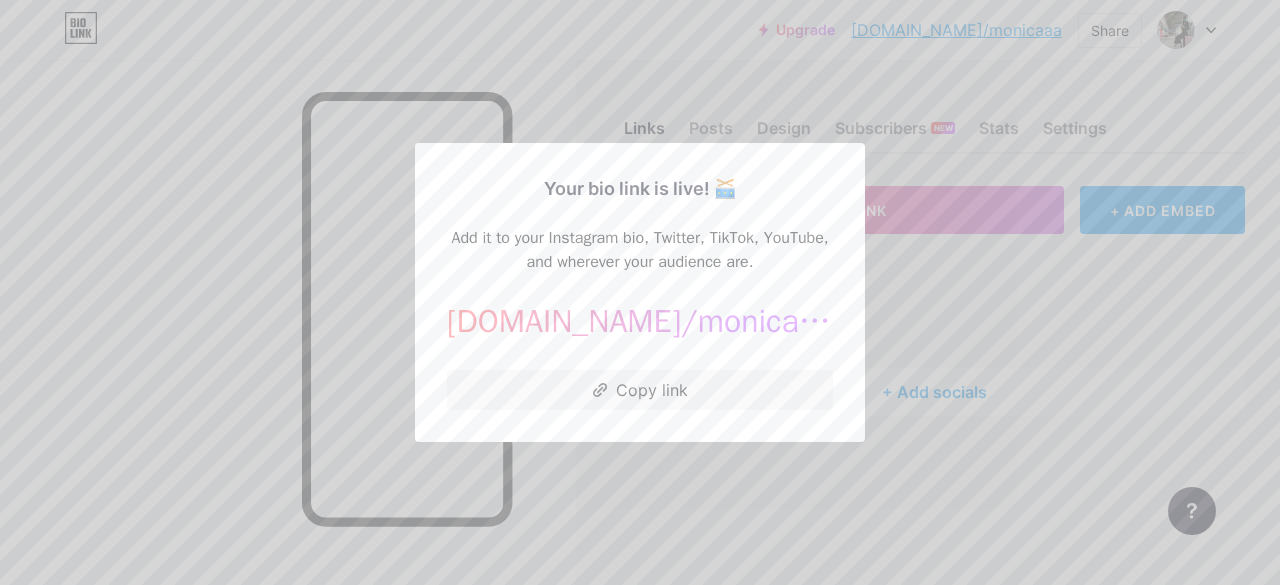 click on "monicaaa" at bounding box center (765, 321) 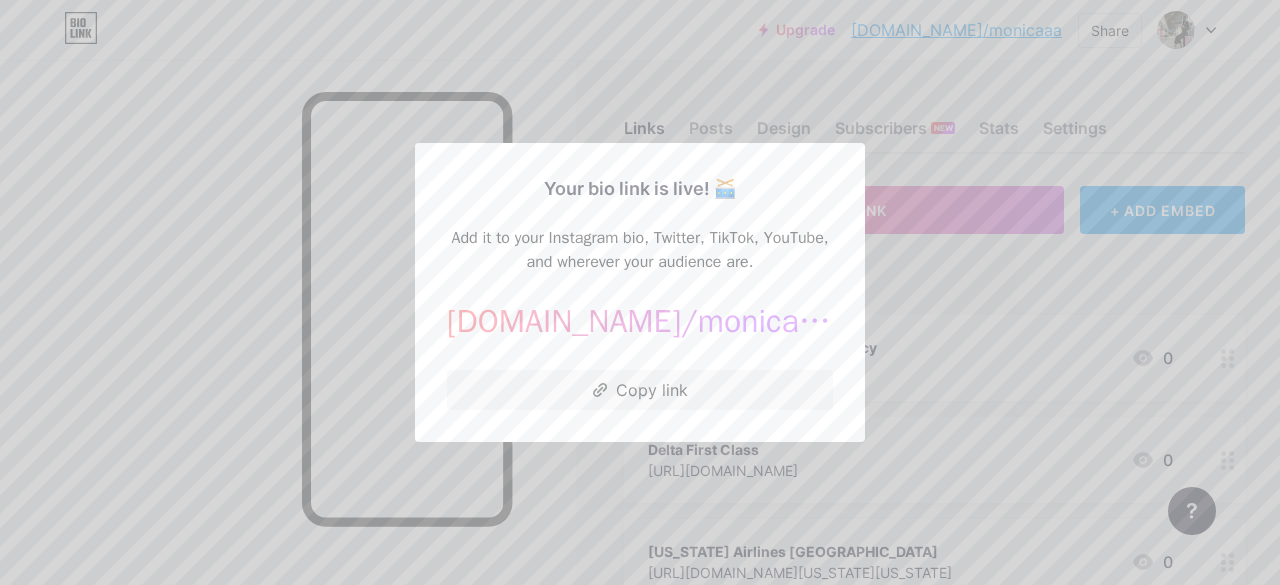 click on "monicaaa" at bounding box center [765, 321] 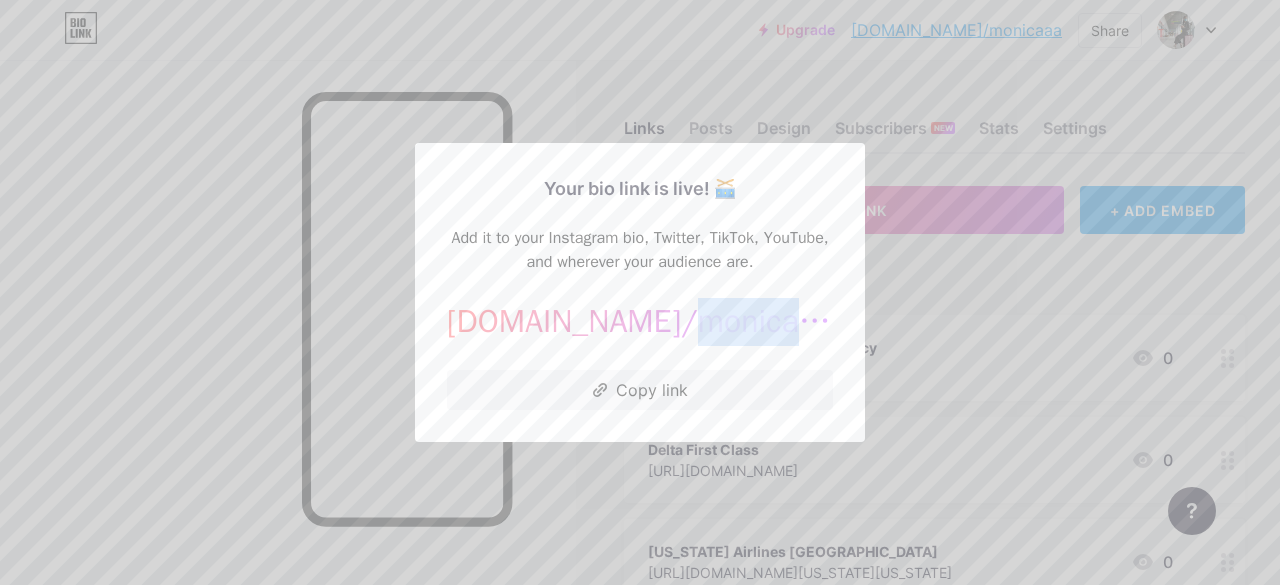 click on "monicaaa" at bounding box center (765, 321) 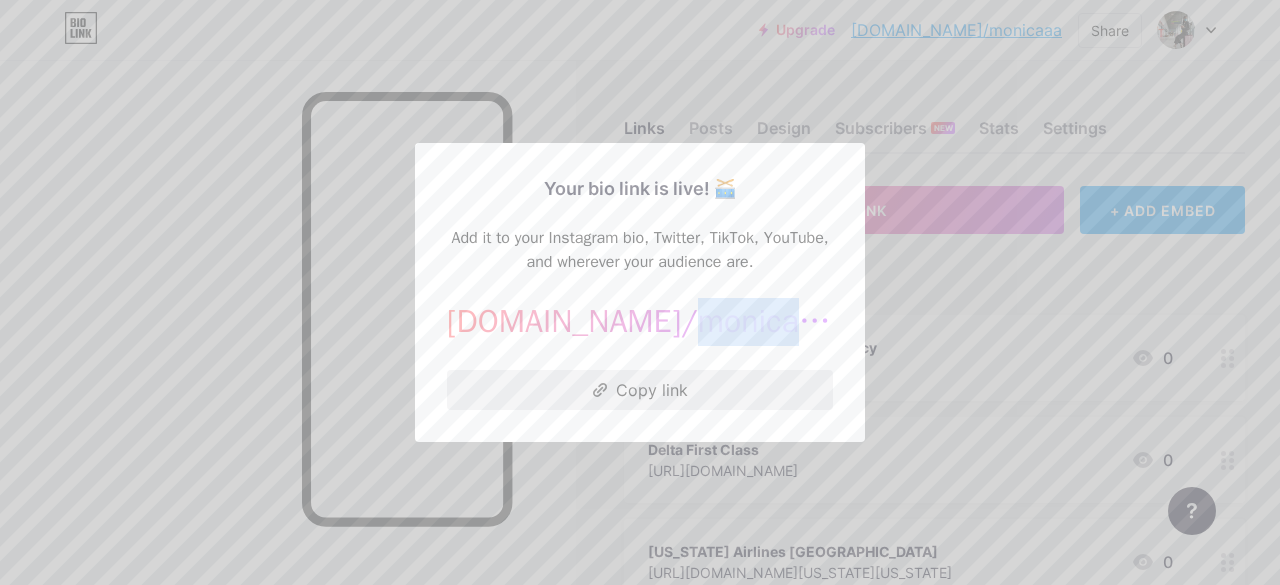 click on "Copy link" at bounding box center [640, 390] 